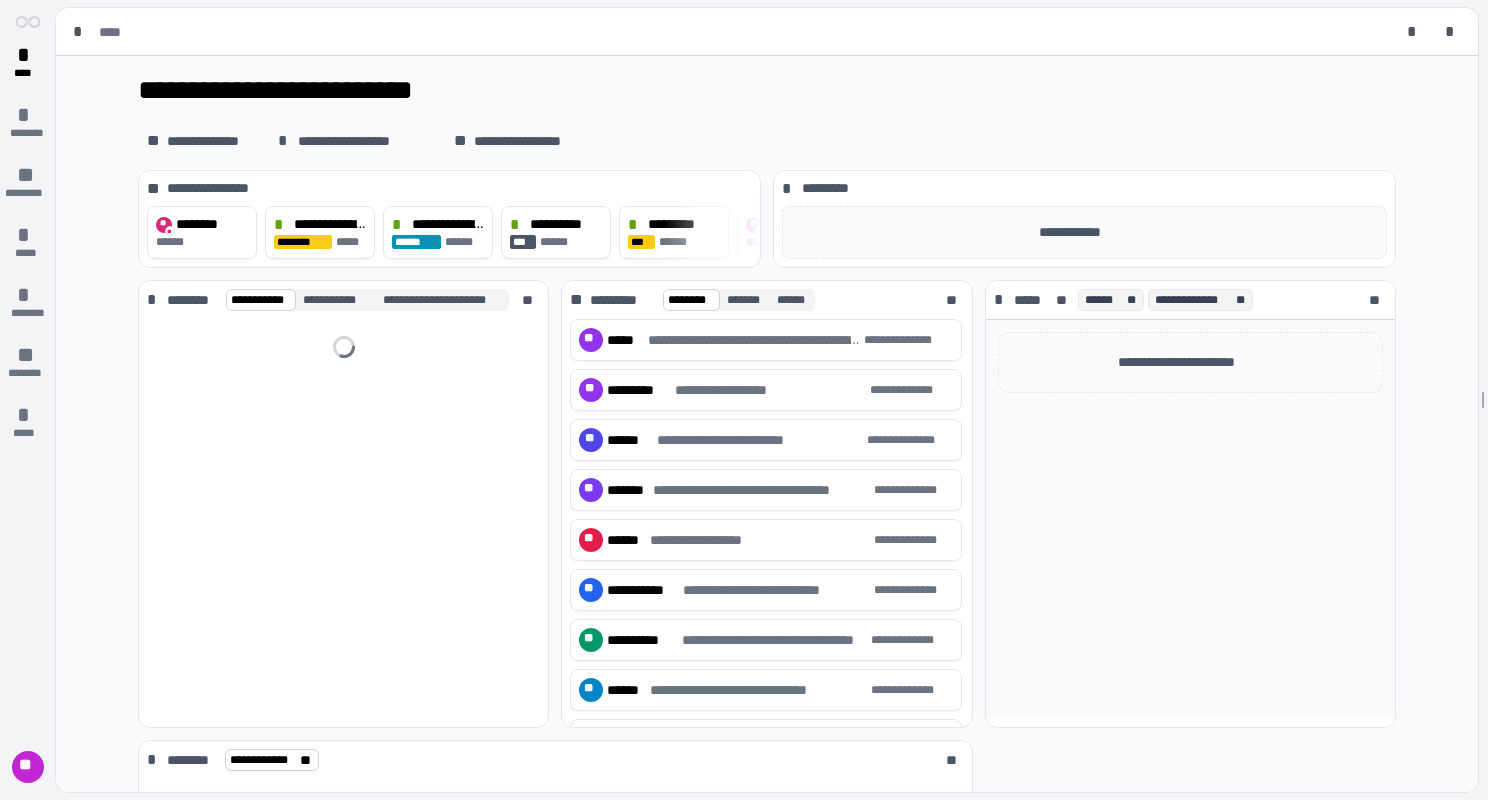 scroll, scrollTop: 0, scrollLeft: 0, axis: both 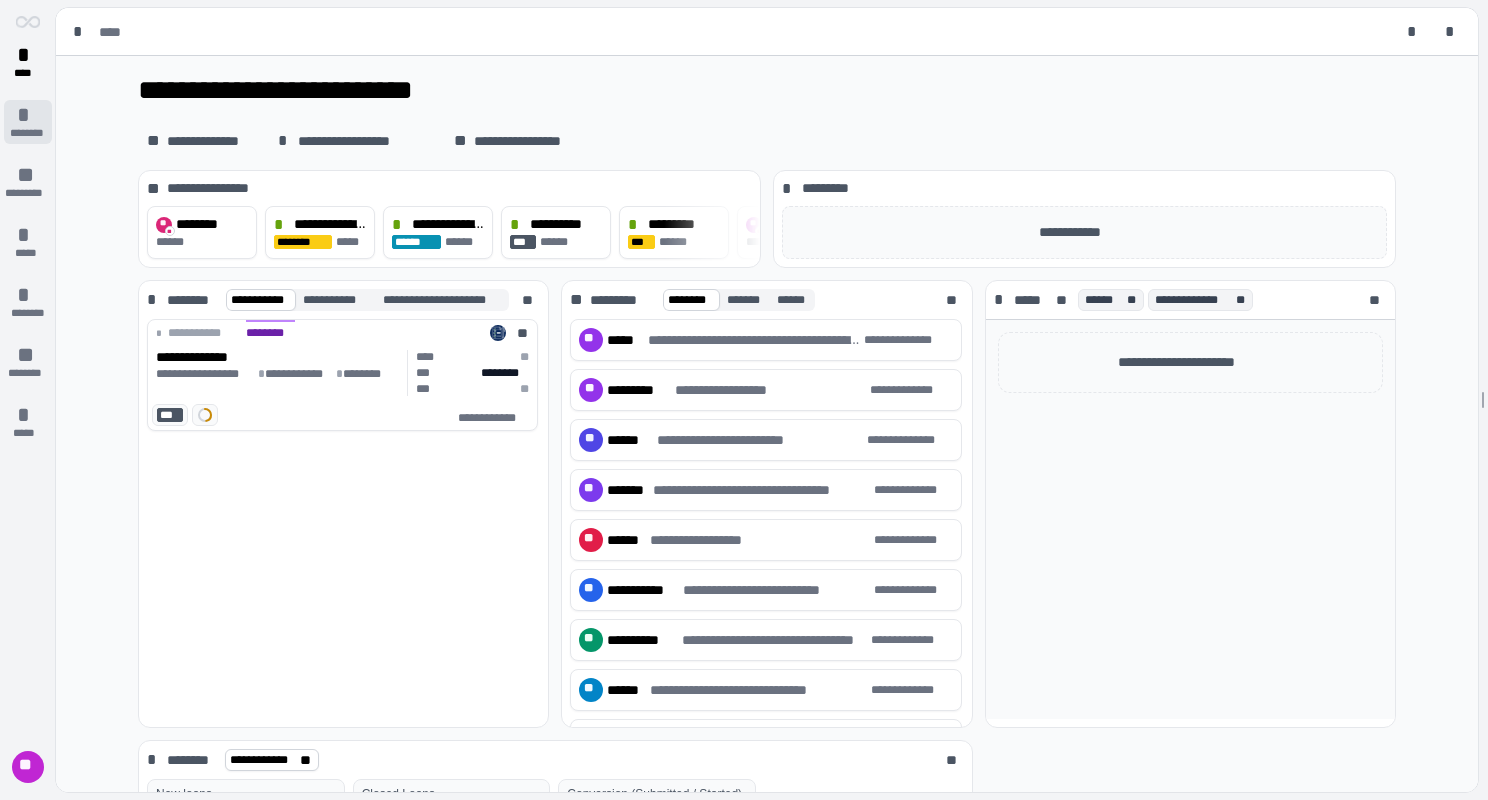 click on "* ********" at bounding box center (28, 122) 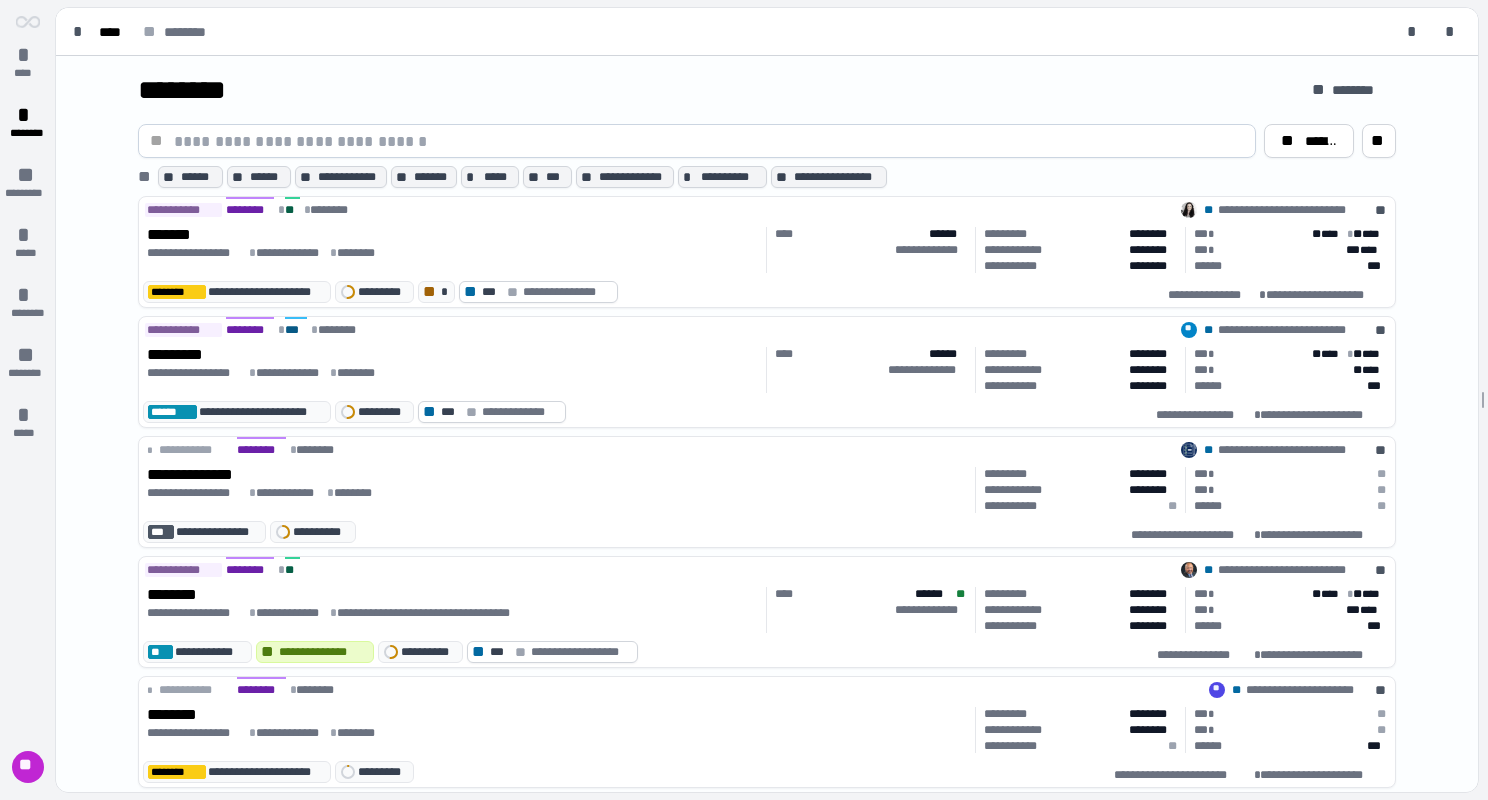 click at bounding box center [709, 141] 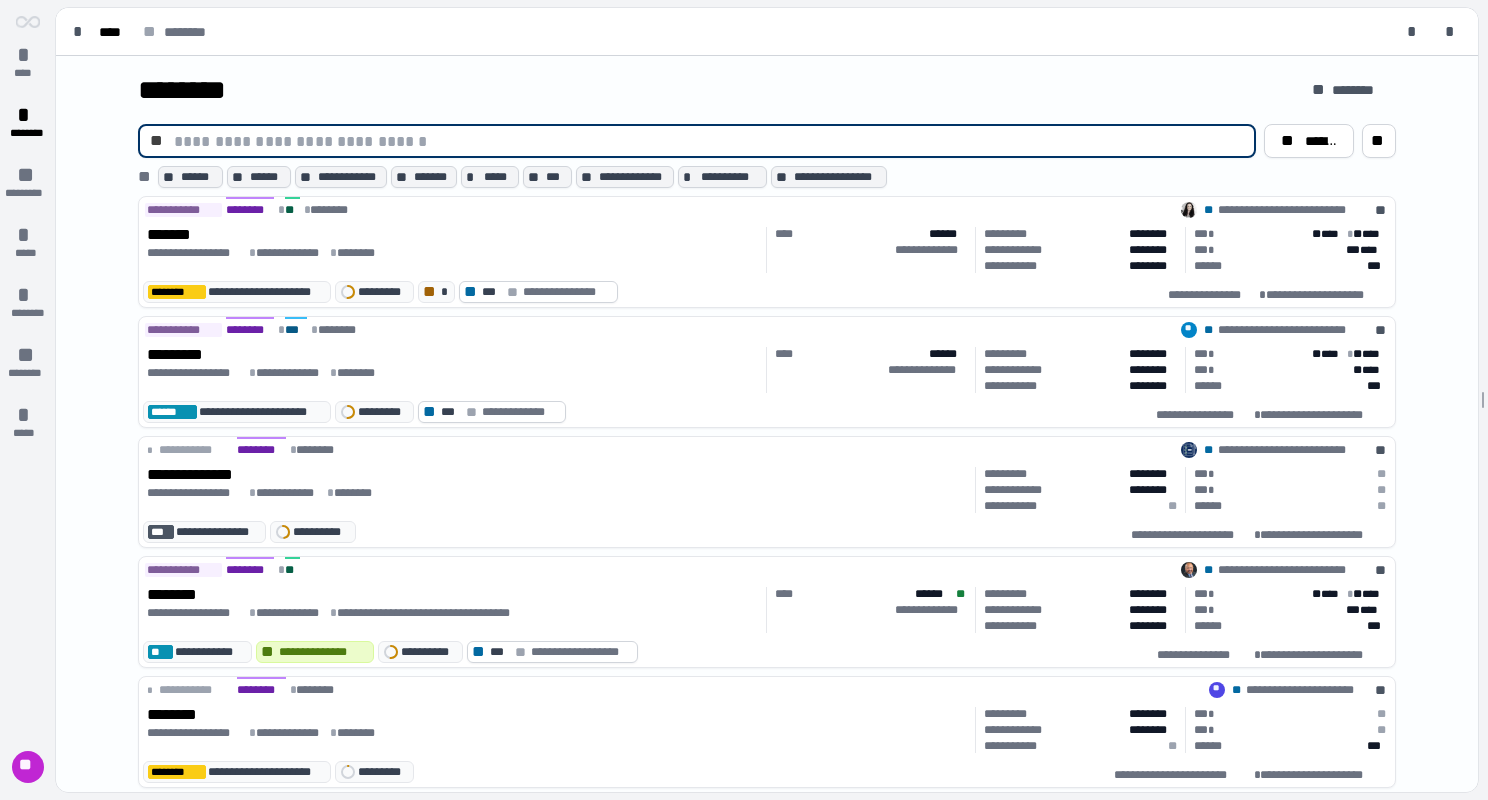 paste on "**********" 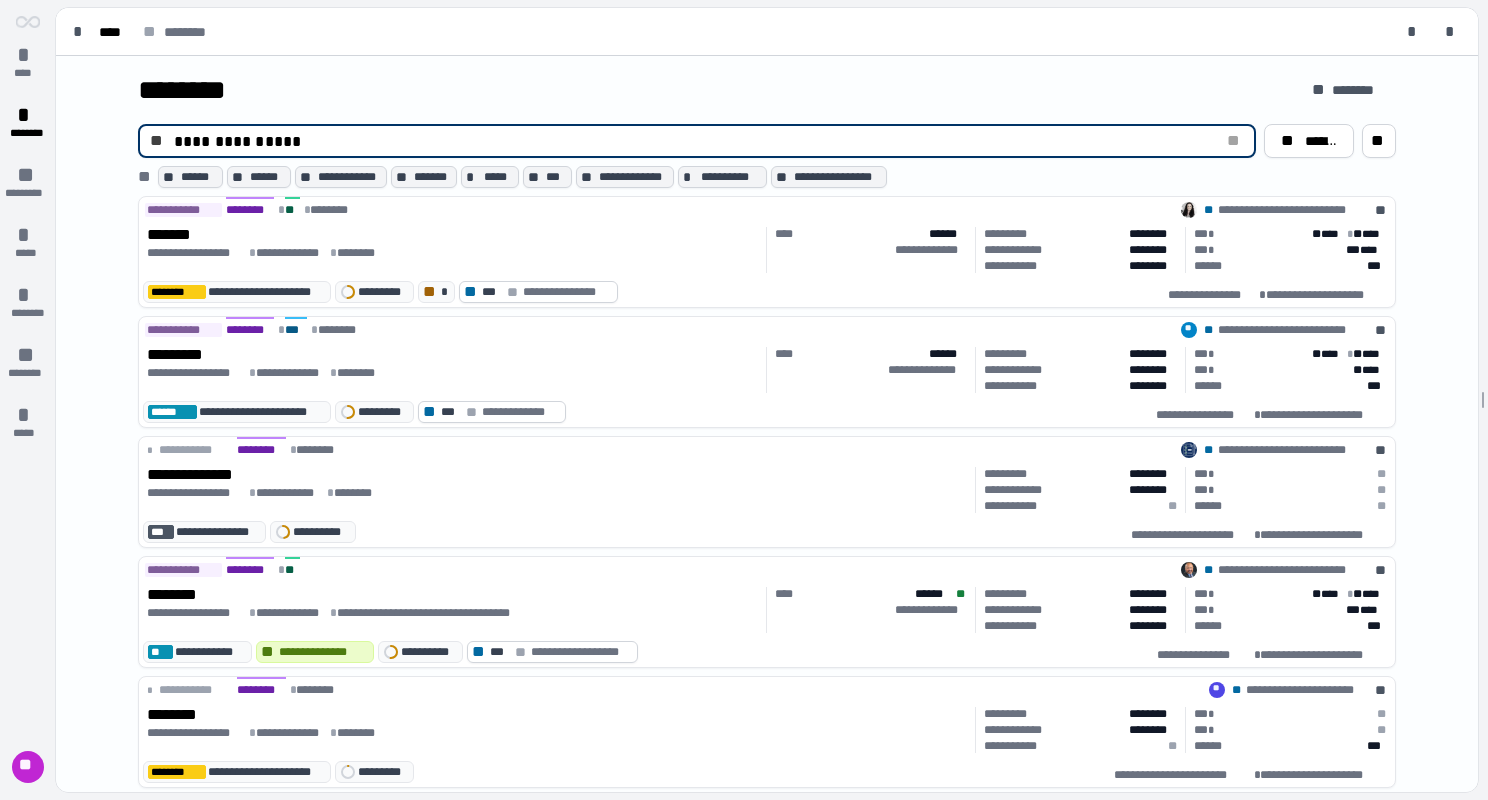 type on "**********" 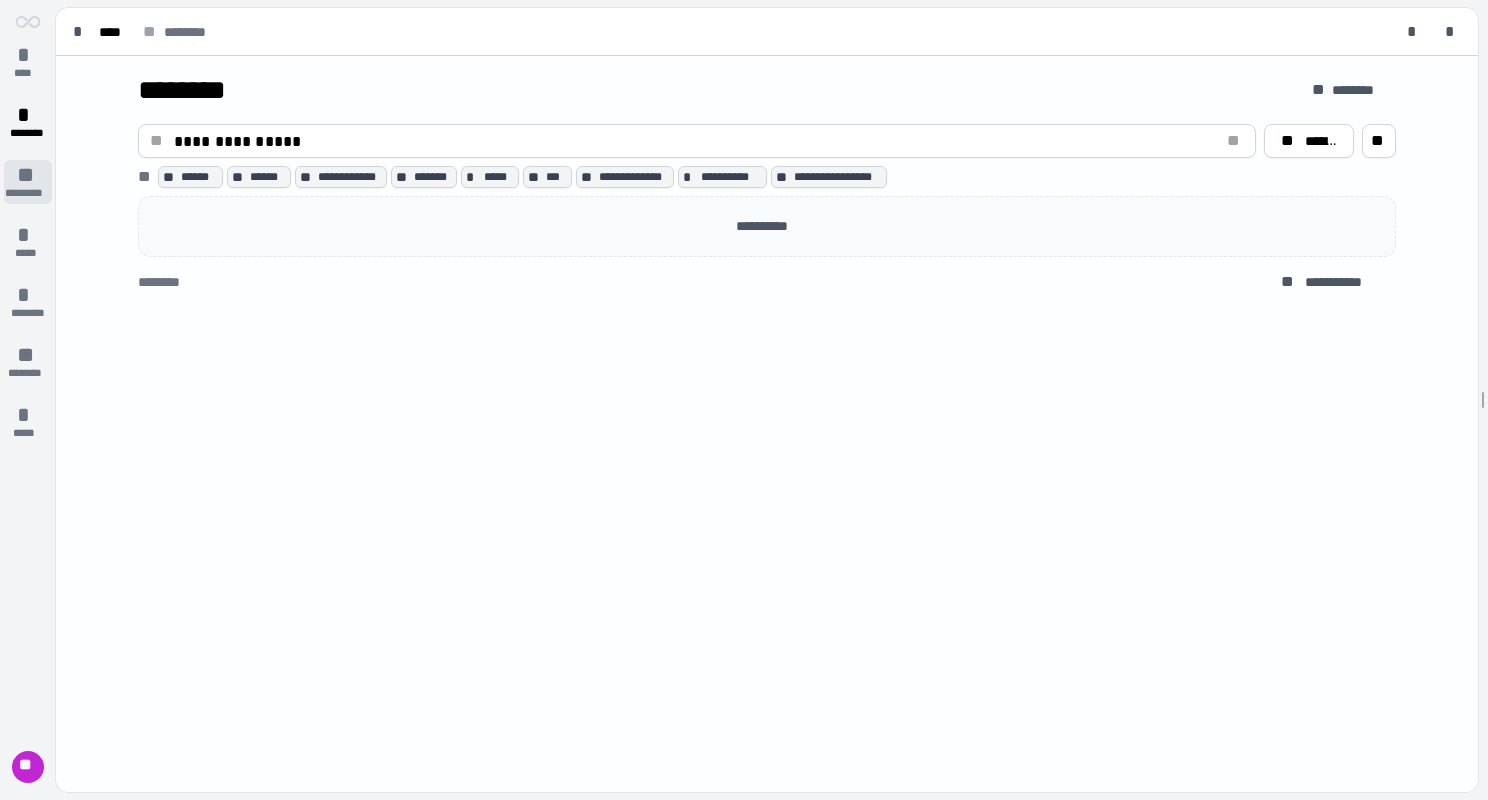 click on "**" at bounding box center (28, 175) 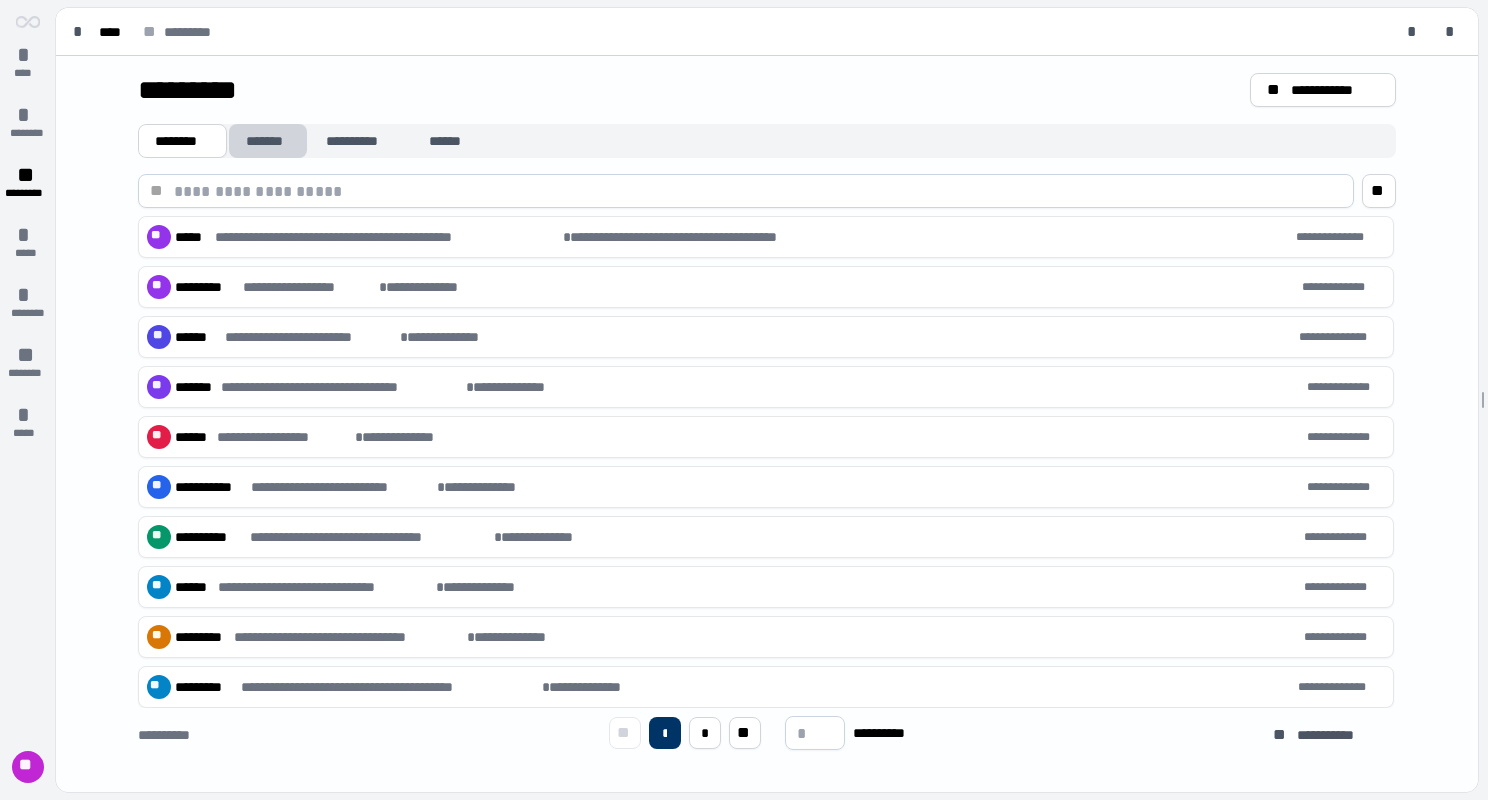 drag, startPoint x: 304, startPoint y: 130, endPoint x: 274, endPoint y: 169, distance: 49.20366 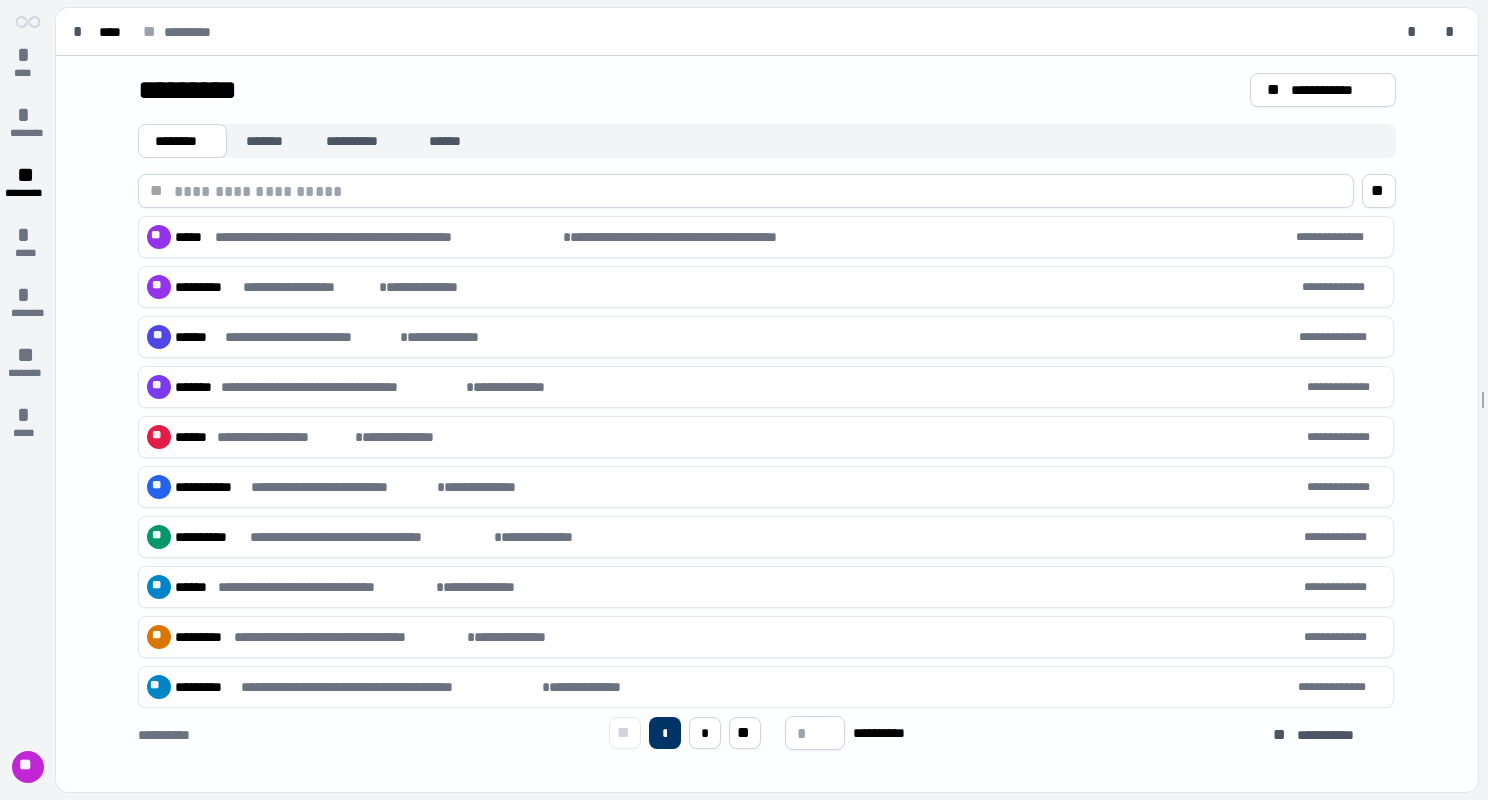 click at bounding box center (758, 191) 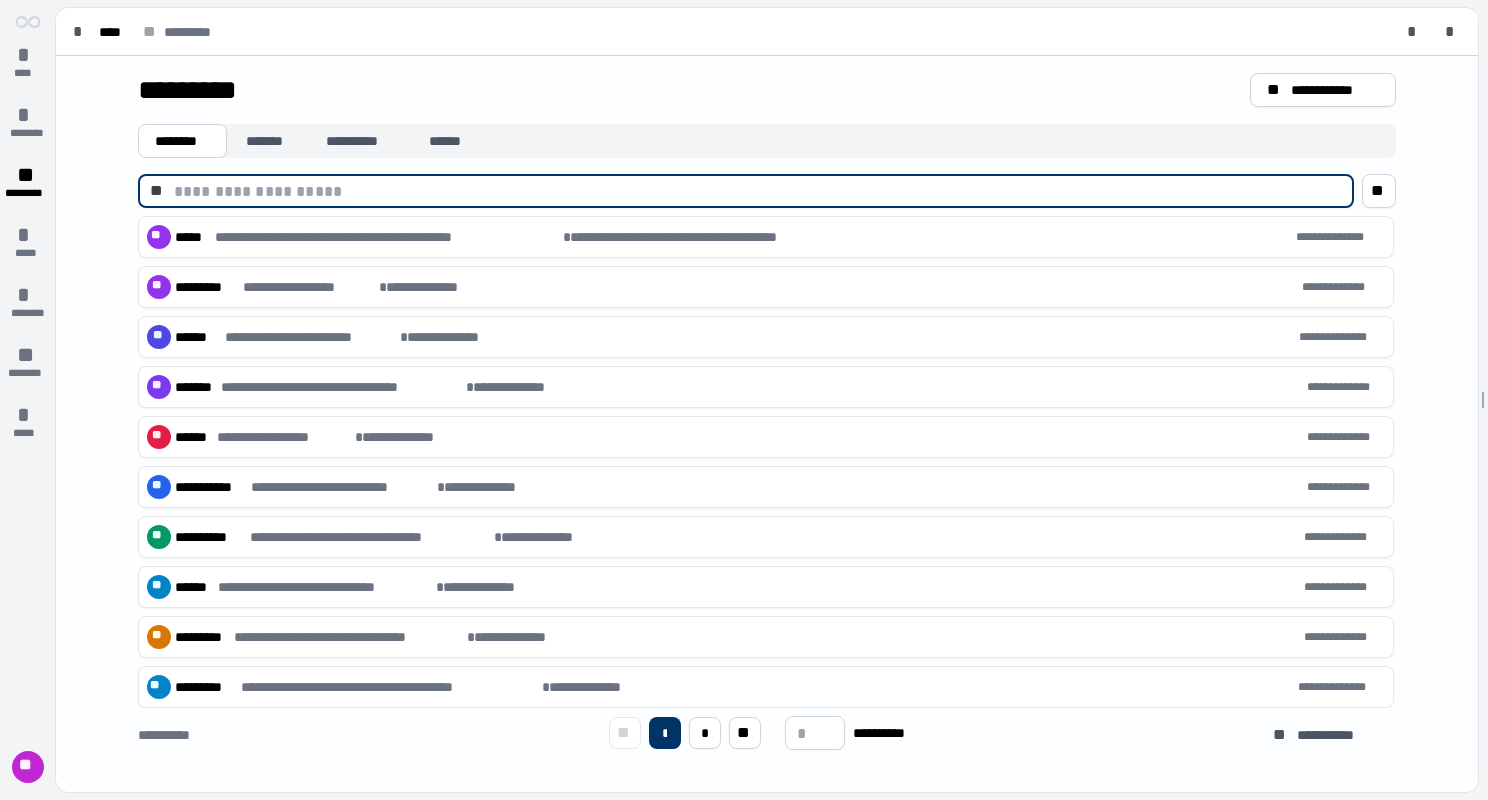 paste on "**********" 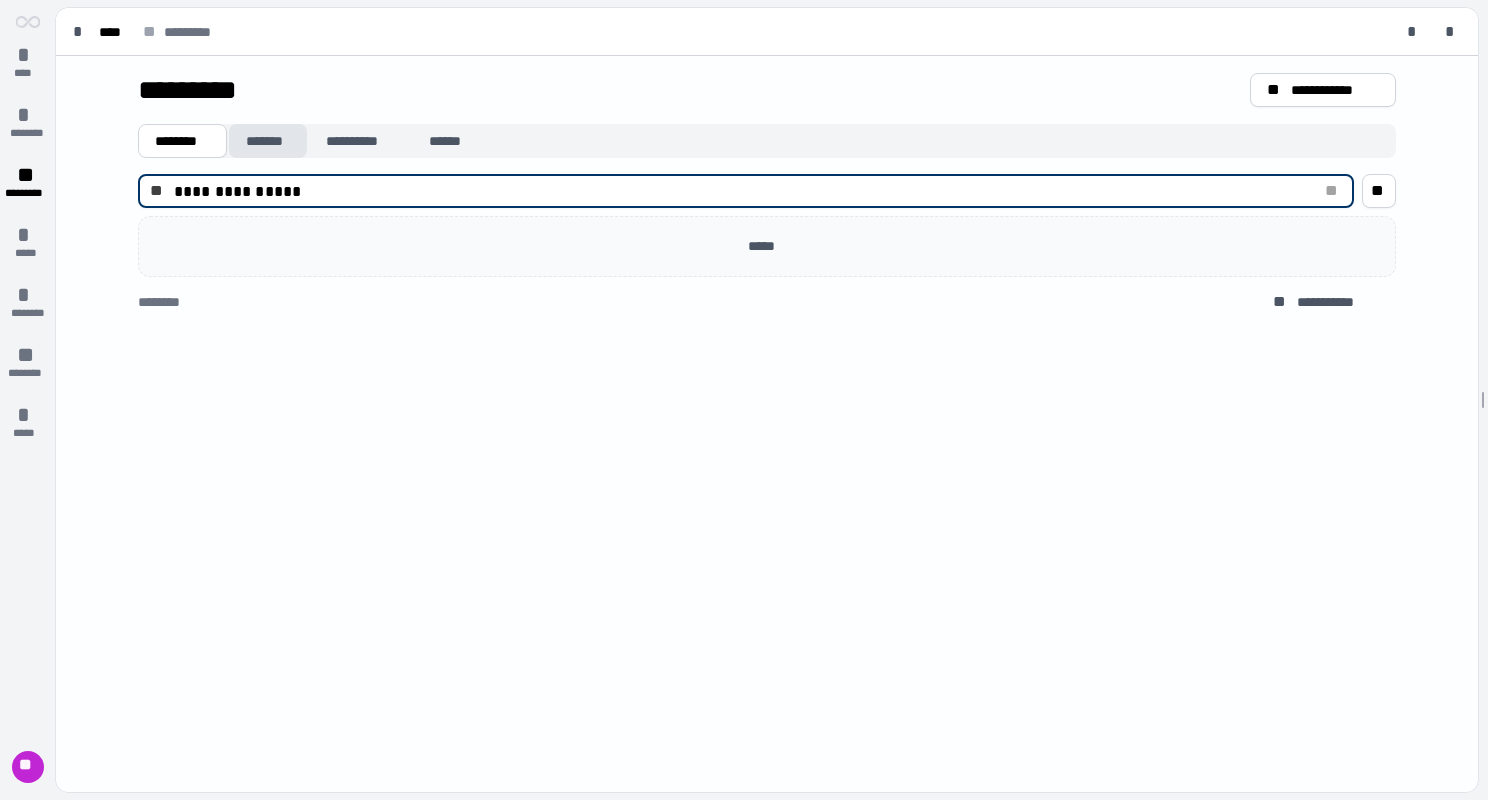 type on "**********" 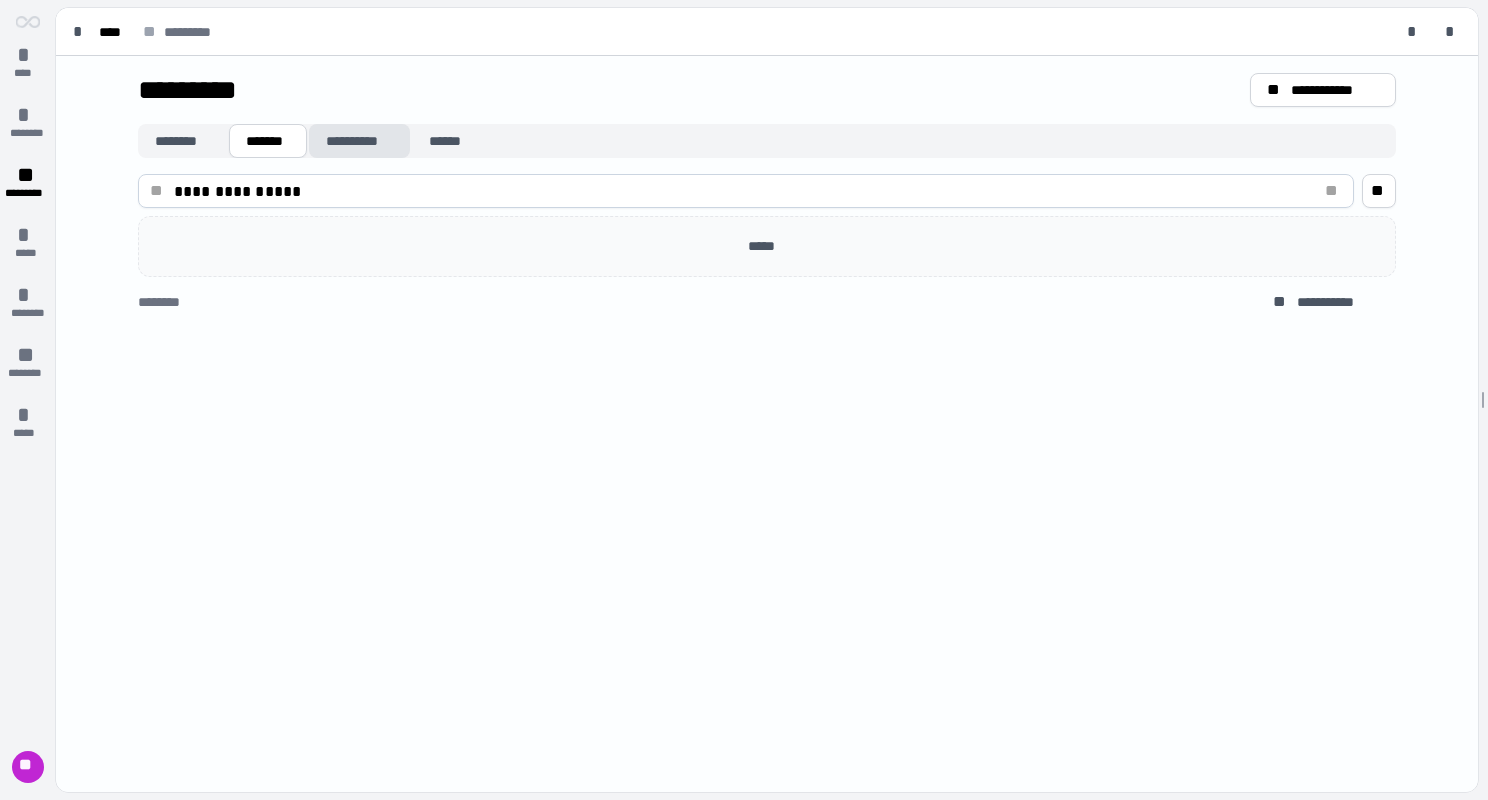 click on "**********" at bounding box center [359, 141] 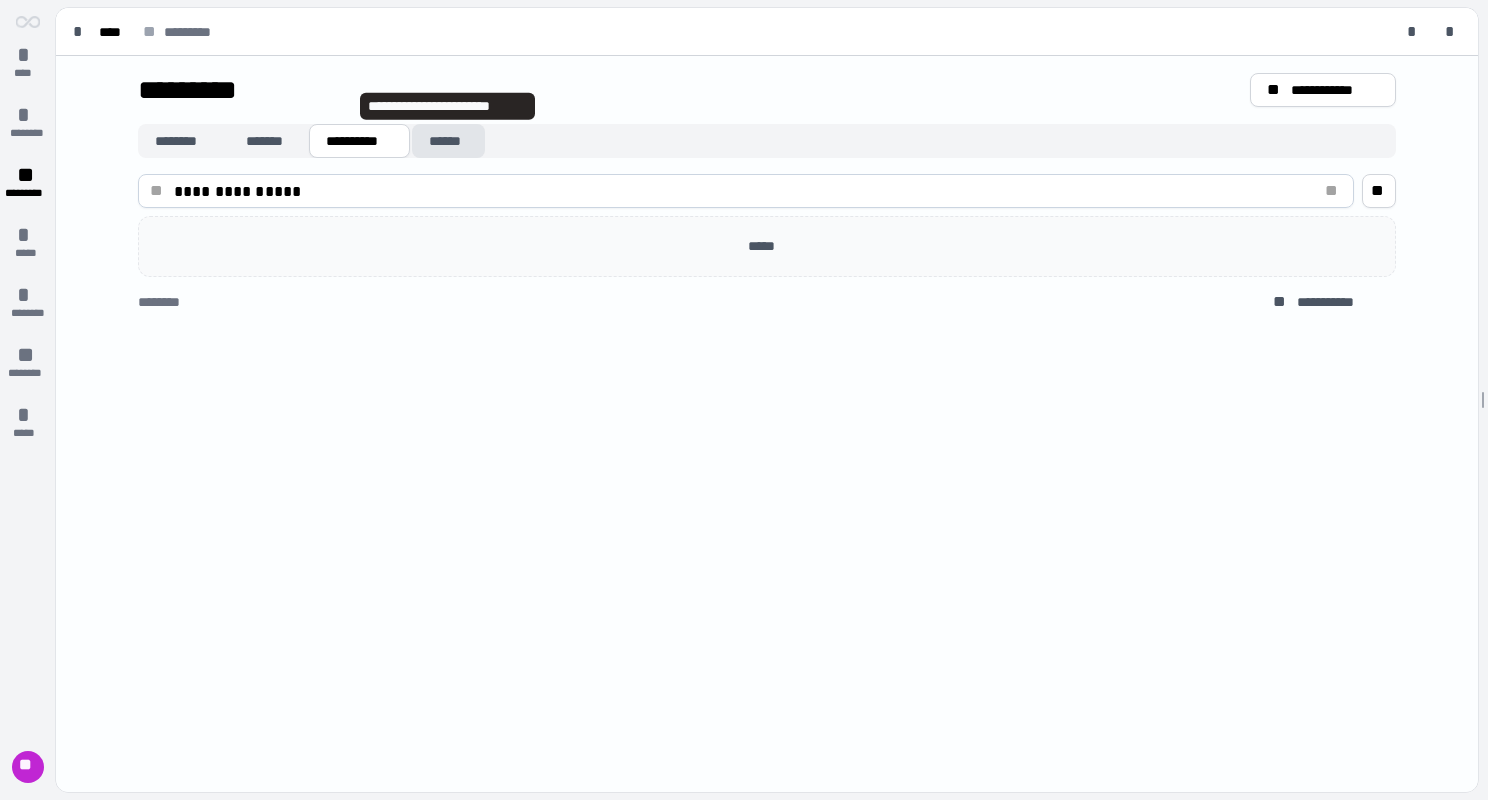 click on "******" at bounding box center (448, 141) 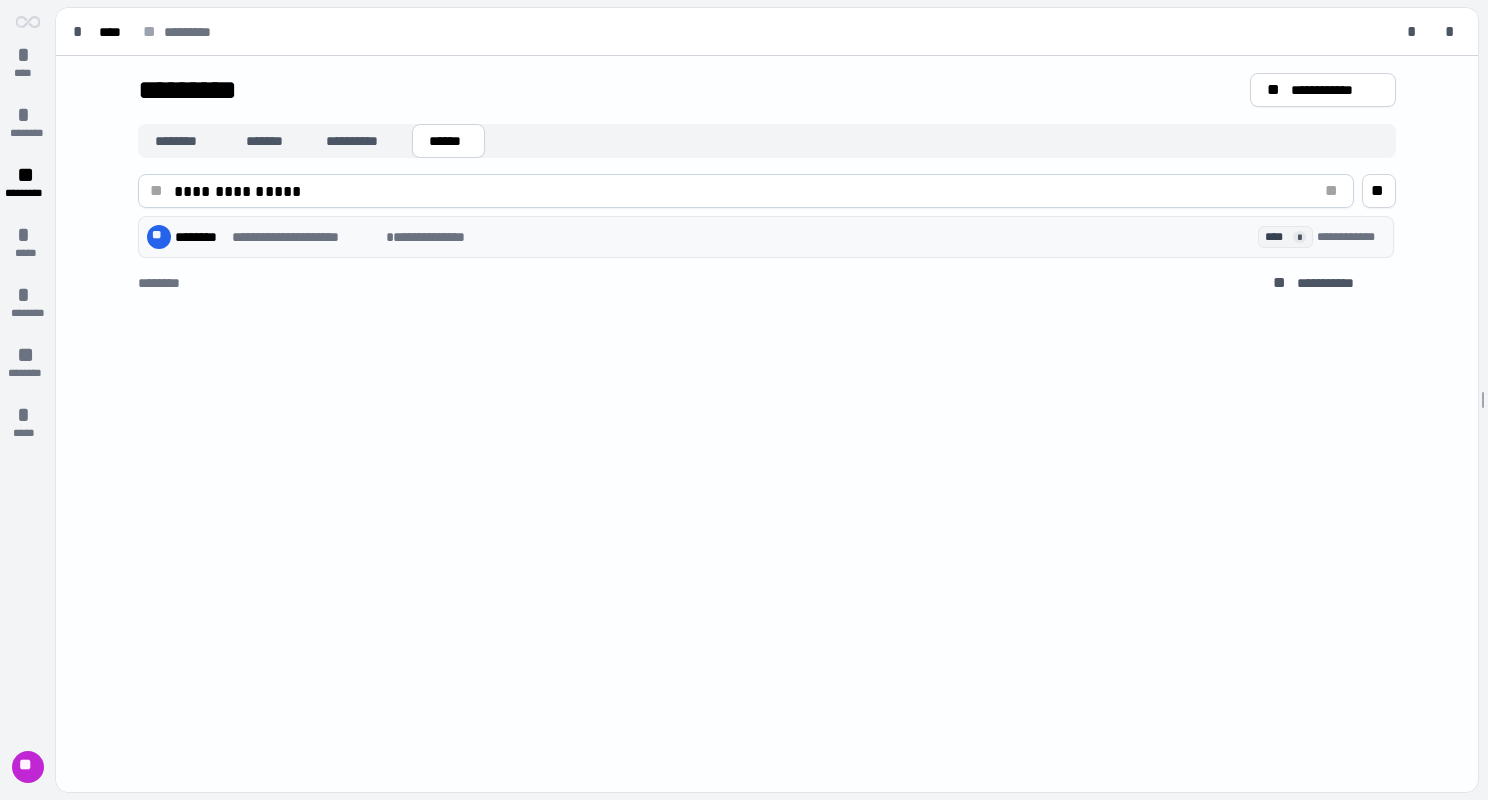 click on "**********" at bounding box center (439, 237) 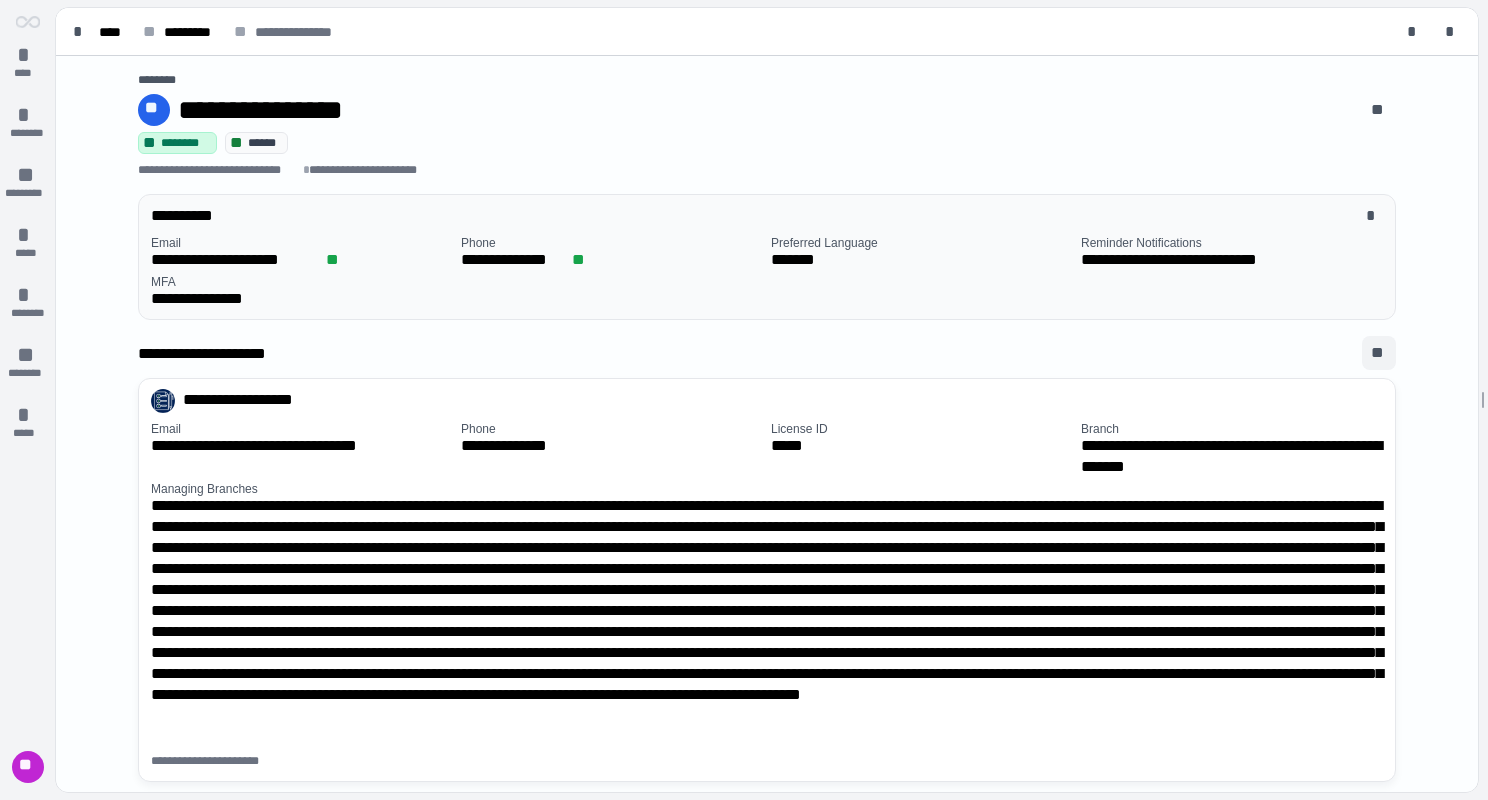 click on "**" at bounding box center (1379, 353) 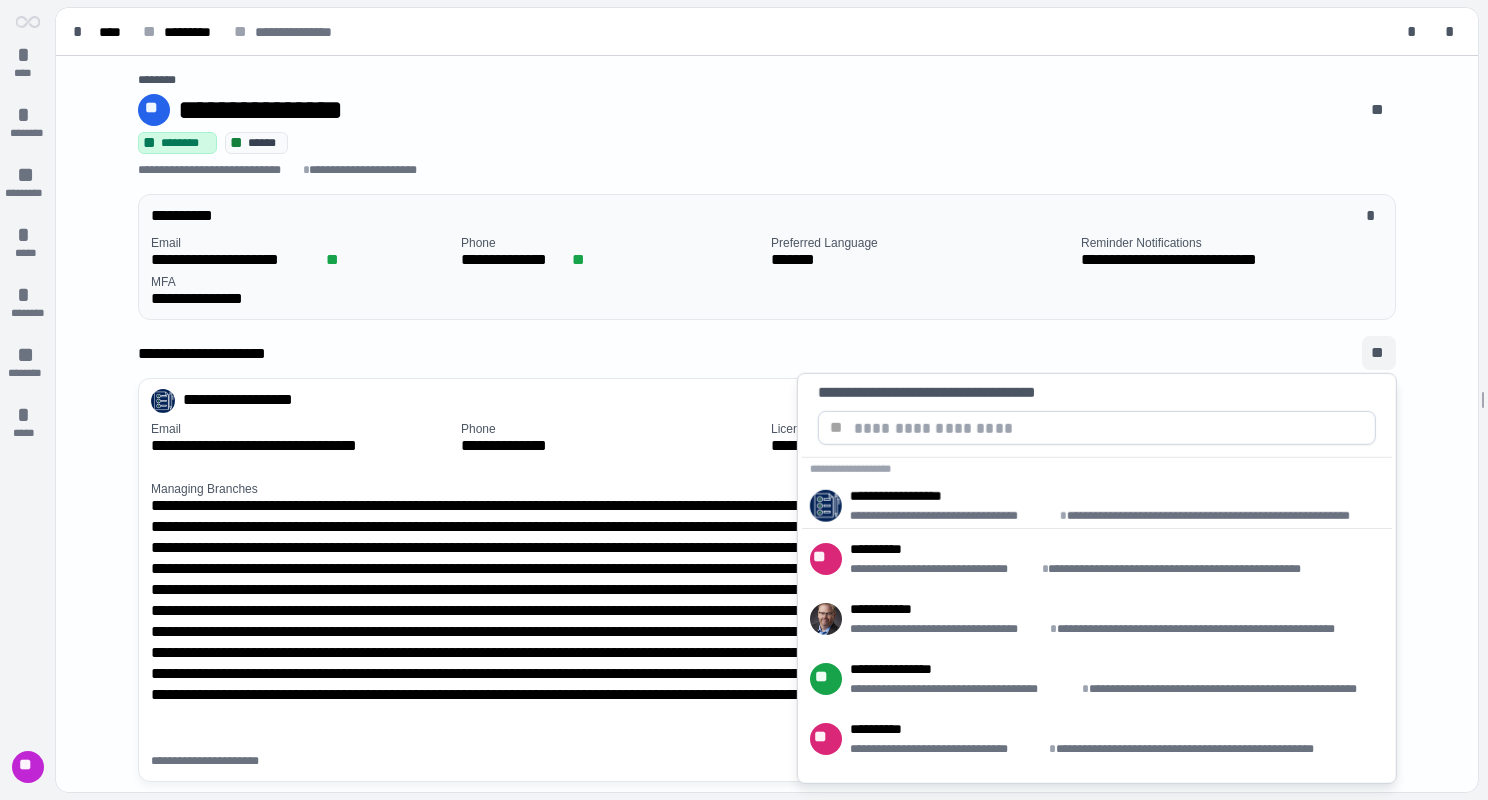click at bounding box center [1109, 428] 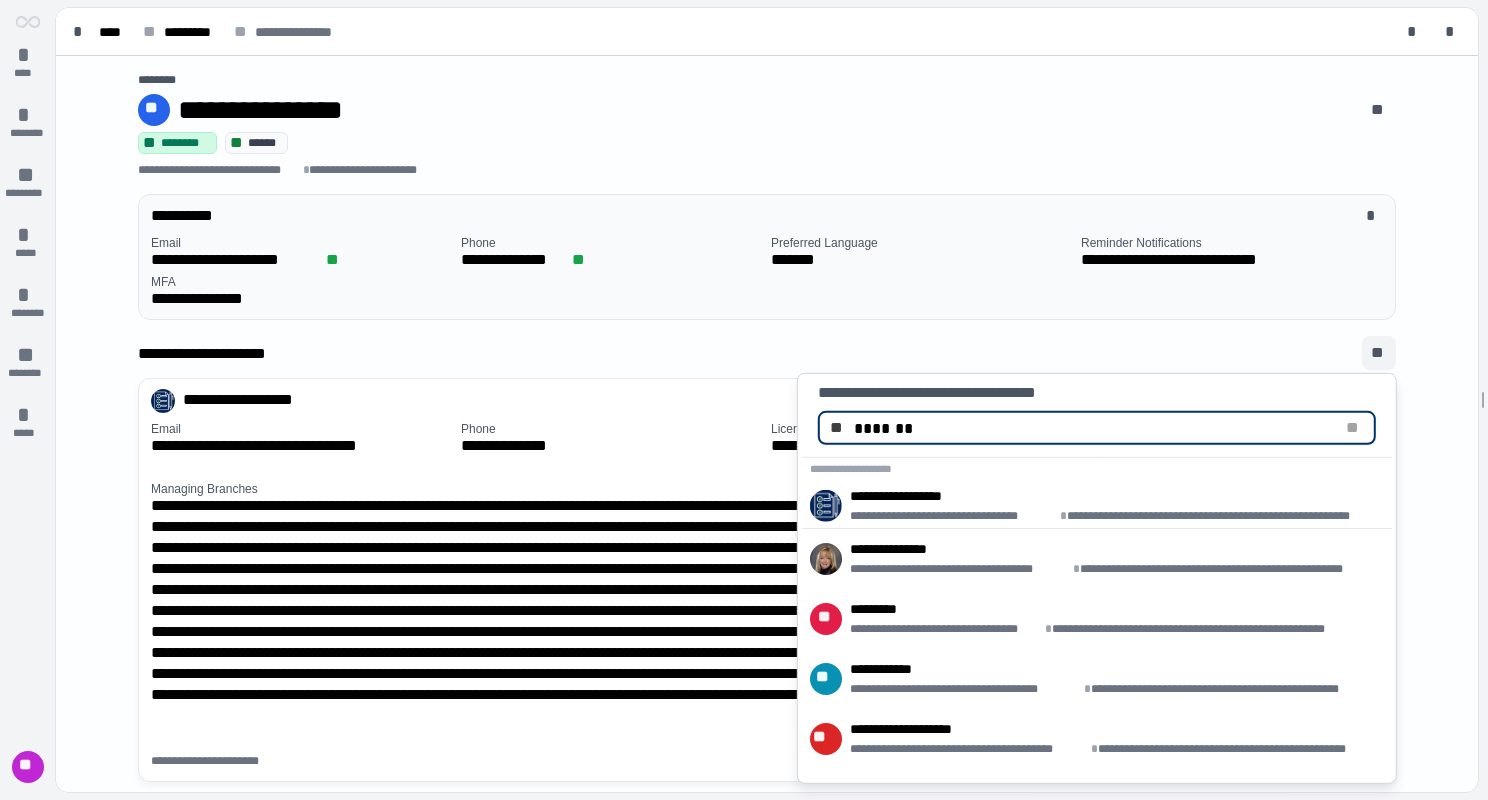 type on "*******" 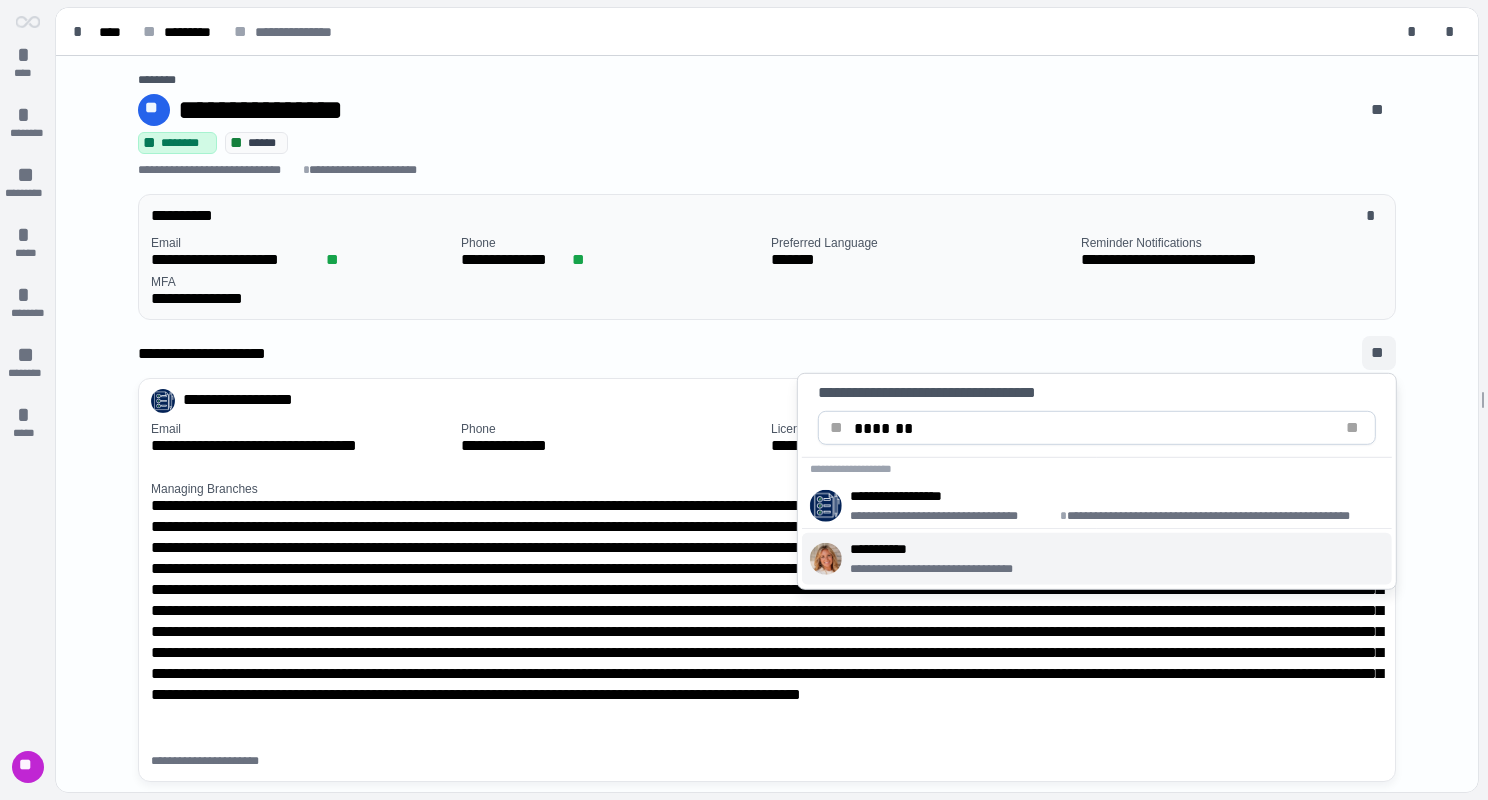 click on "**********" at bounding box center [1097, 559] 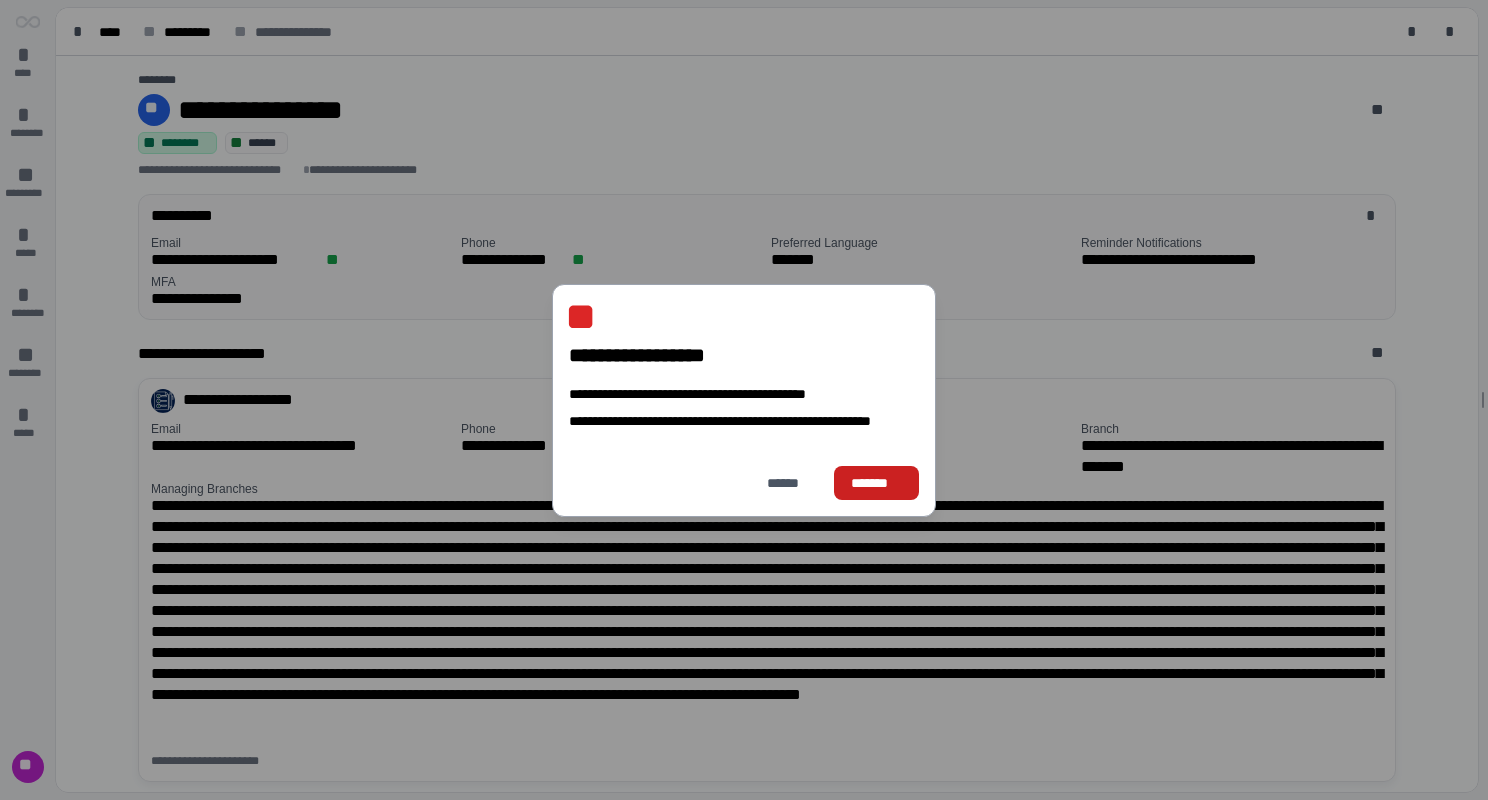 click on "*******" at bounding box center (876, 482) 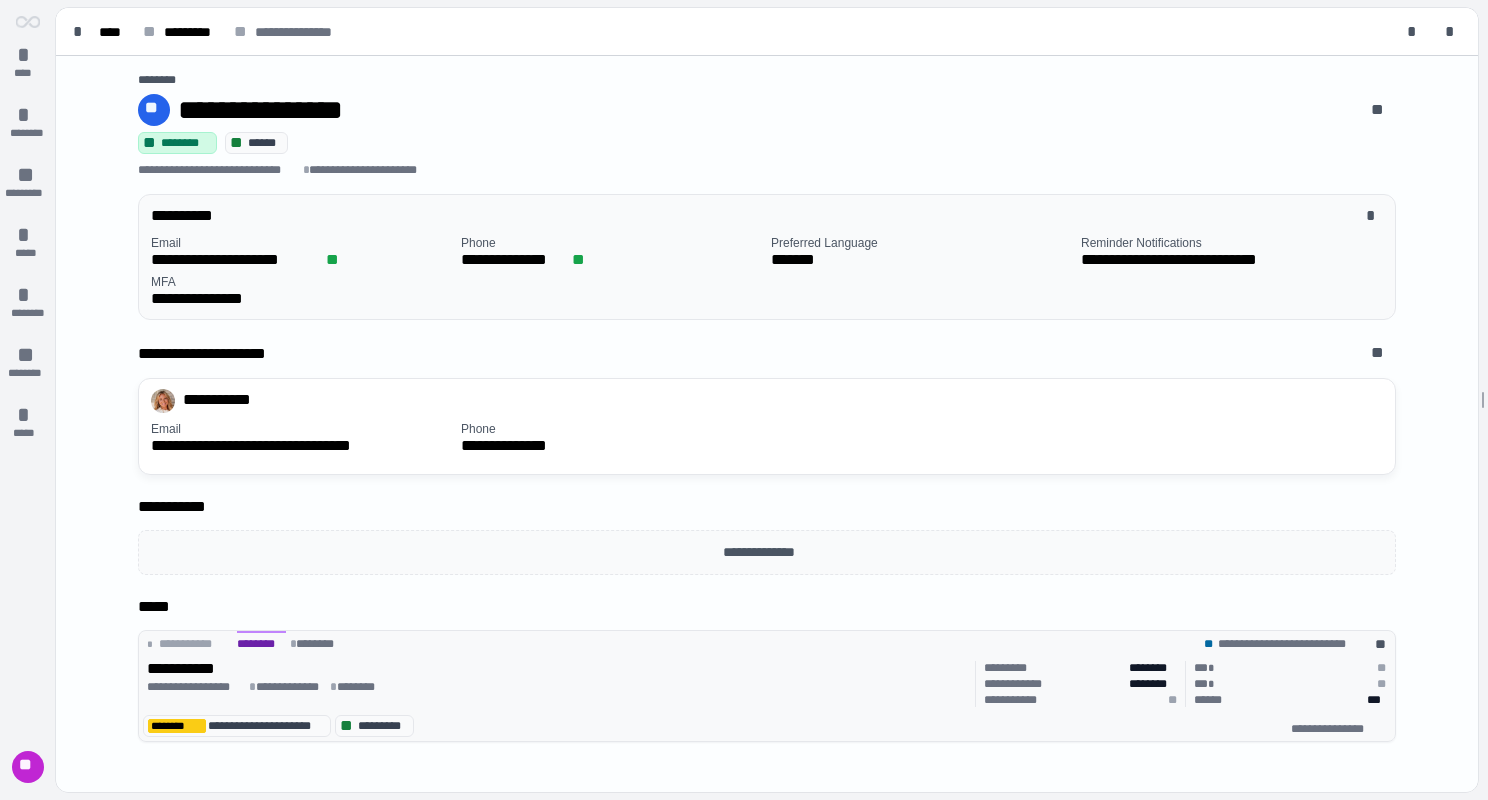 click on "*** * **" at bounding box center [1290, 684] 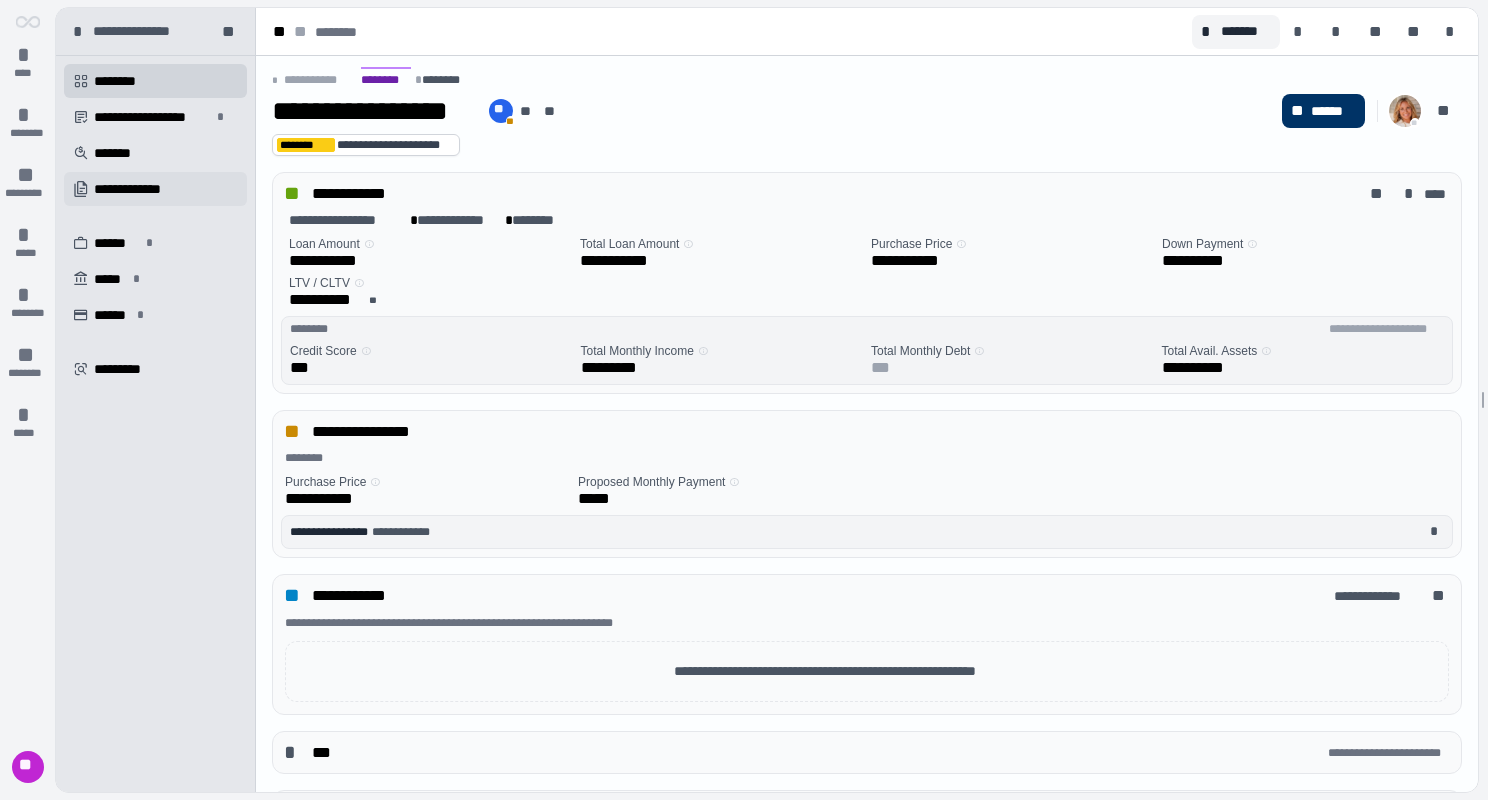 click on "**********" at bounding box center [155, 189] 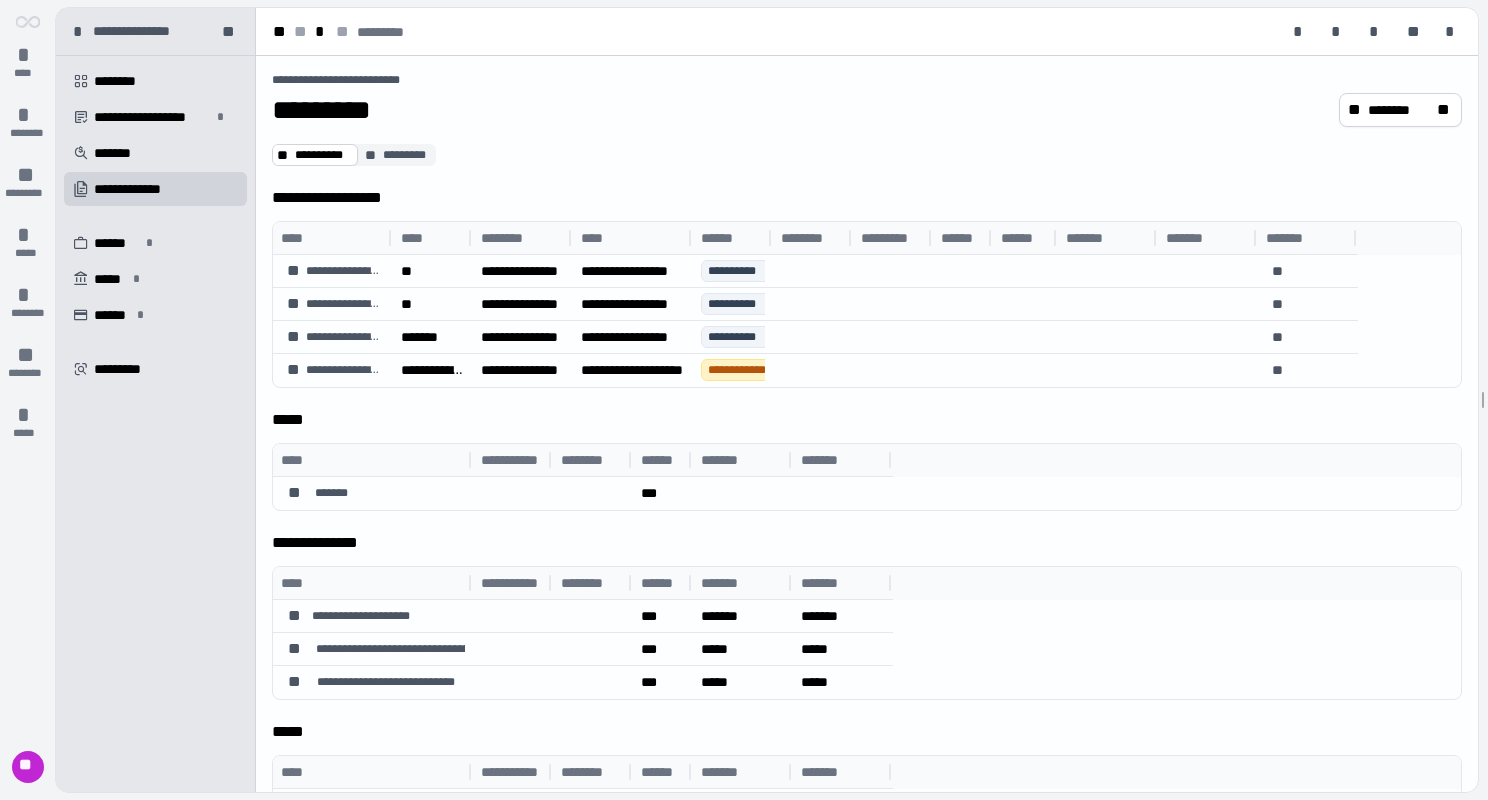 drag, startPoint x: 628, startPoint y: 418, endPoint x: 1183, endPoint y: 151, distance: 615.8847 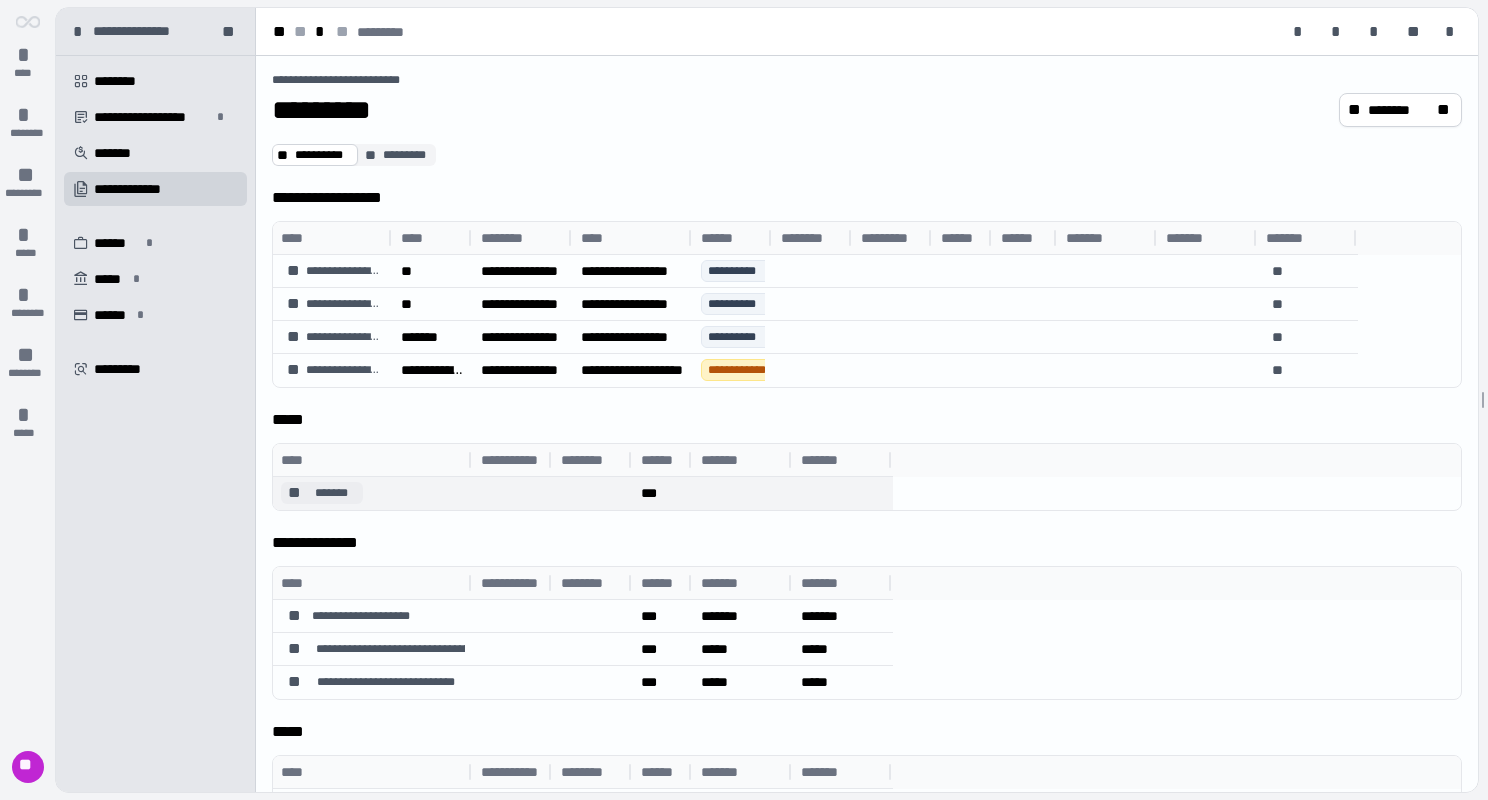 click on "*******" at bounding box center [332, 493] 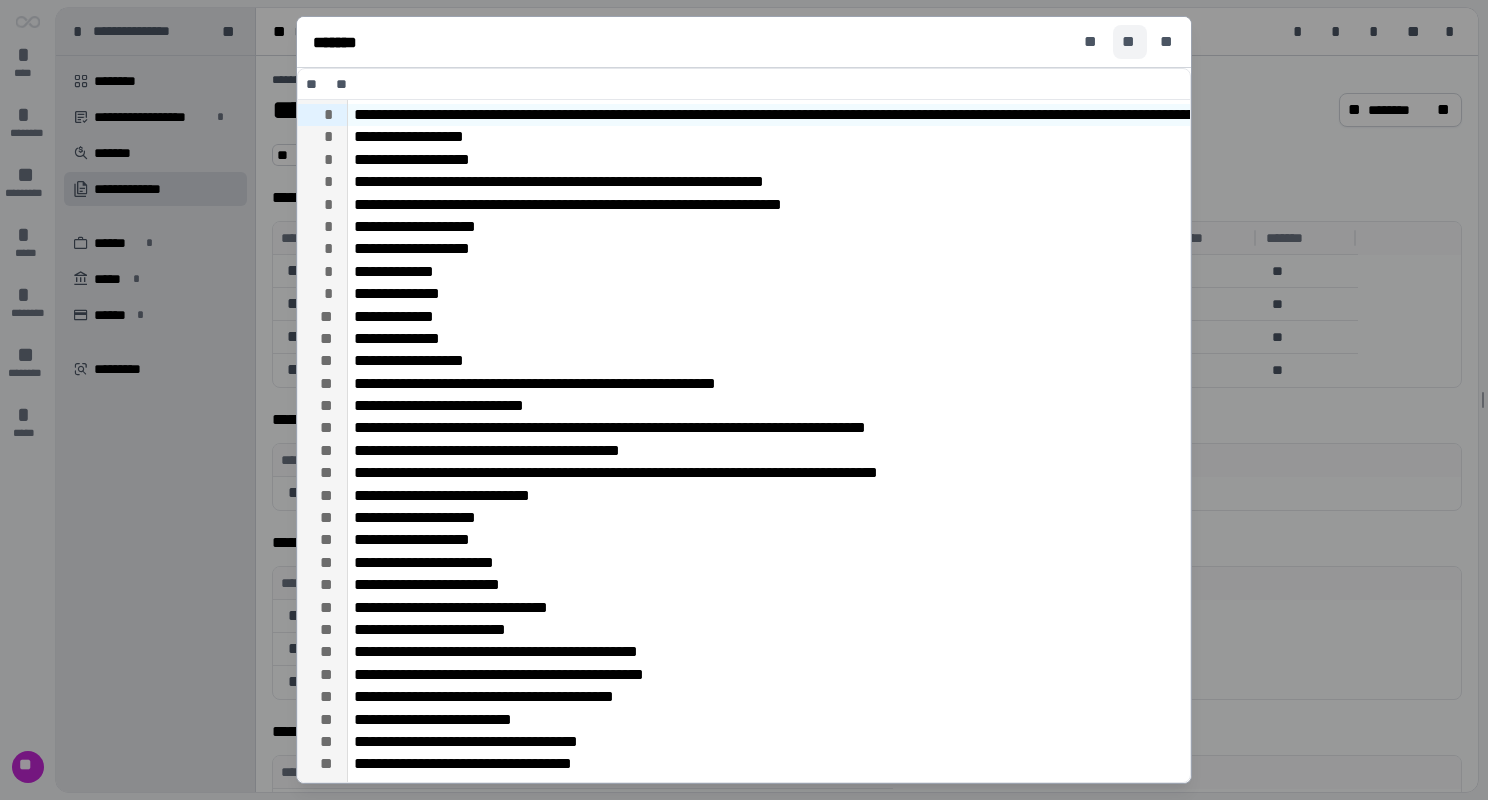 click on "**" at bounding box center (1130, 42) 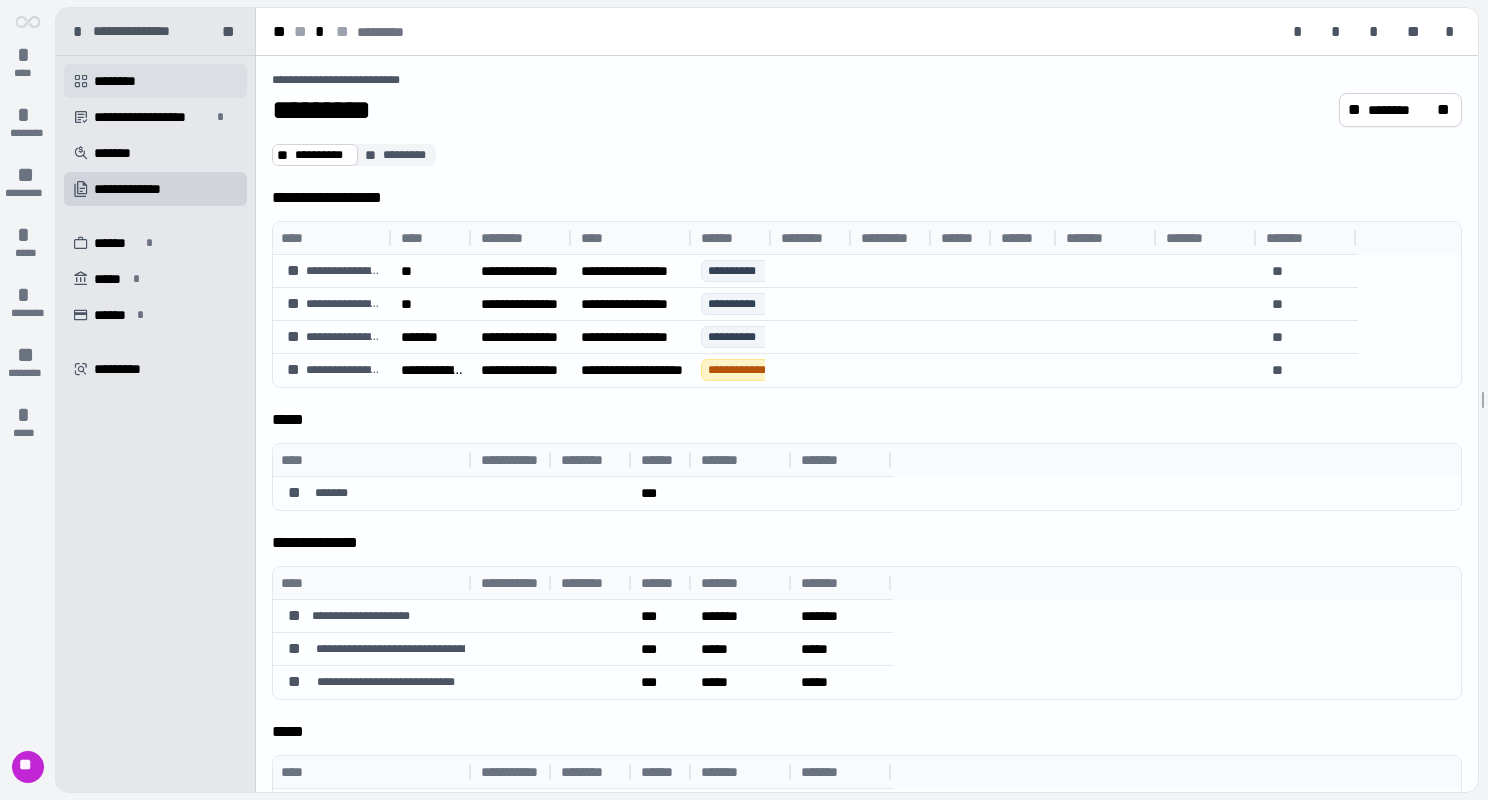 click on " ********" at bounding box center (155, 81) 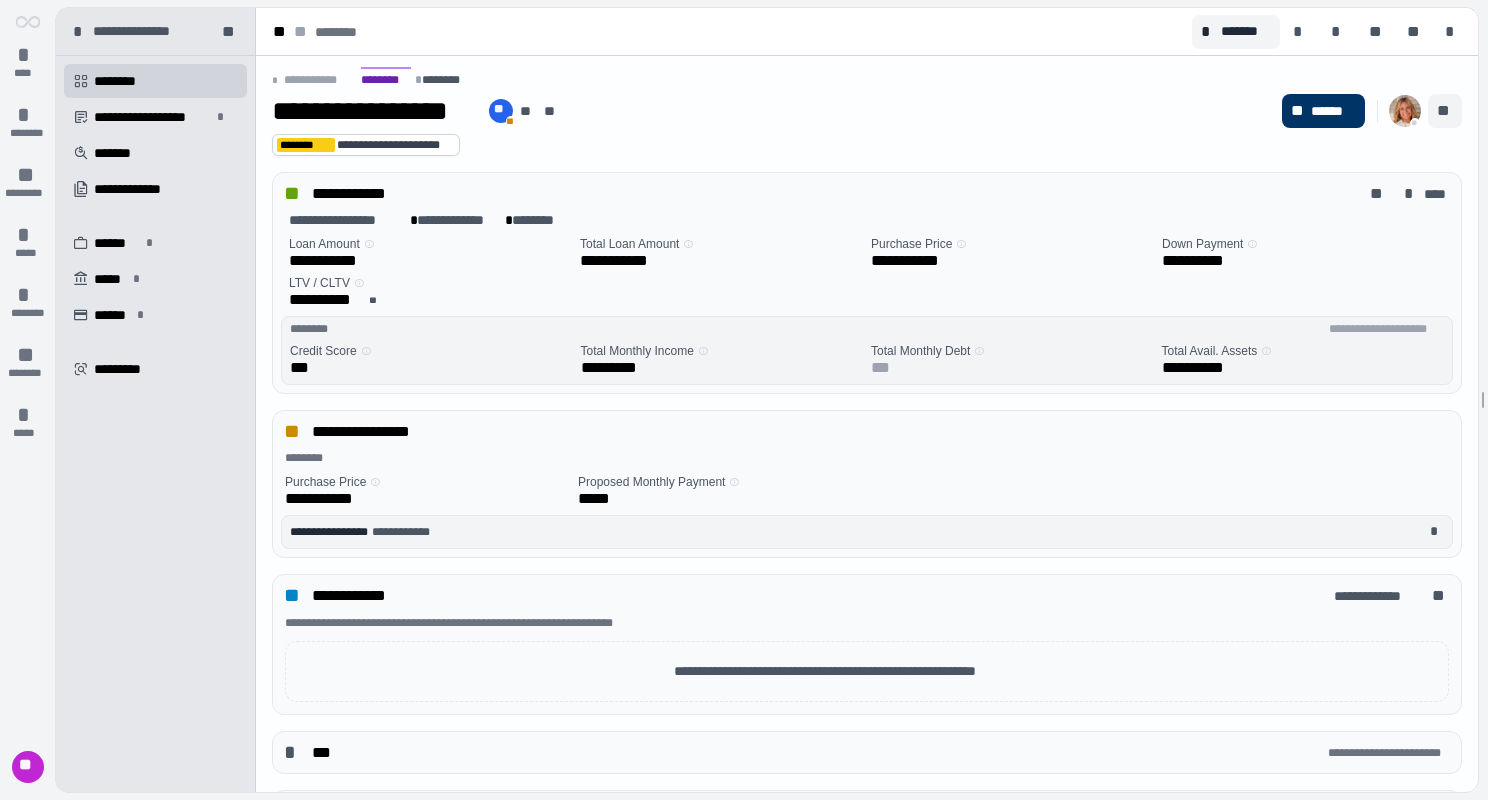 click on "**" at bounding box center (1445, 111) 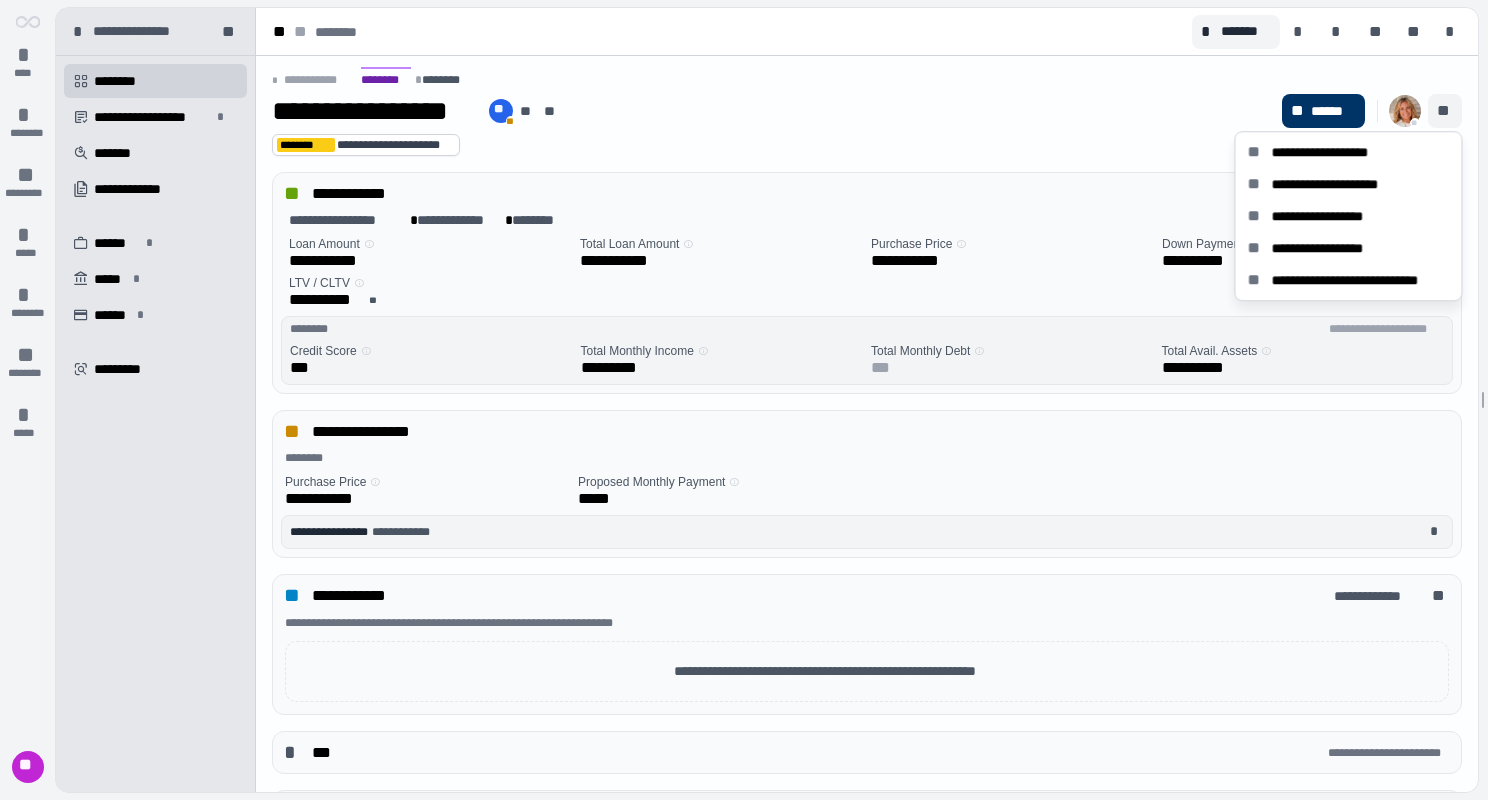 click on "**********" at bounding box center [867, 80] 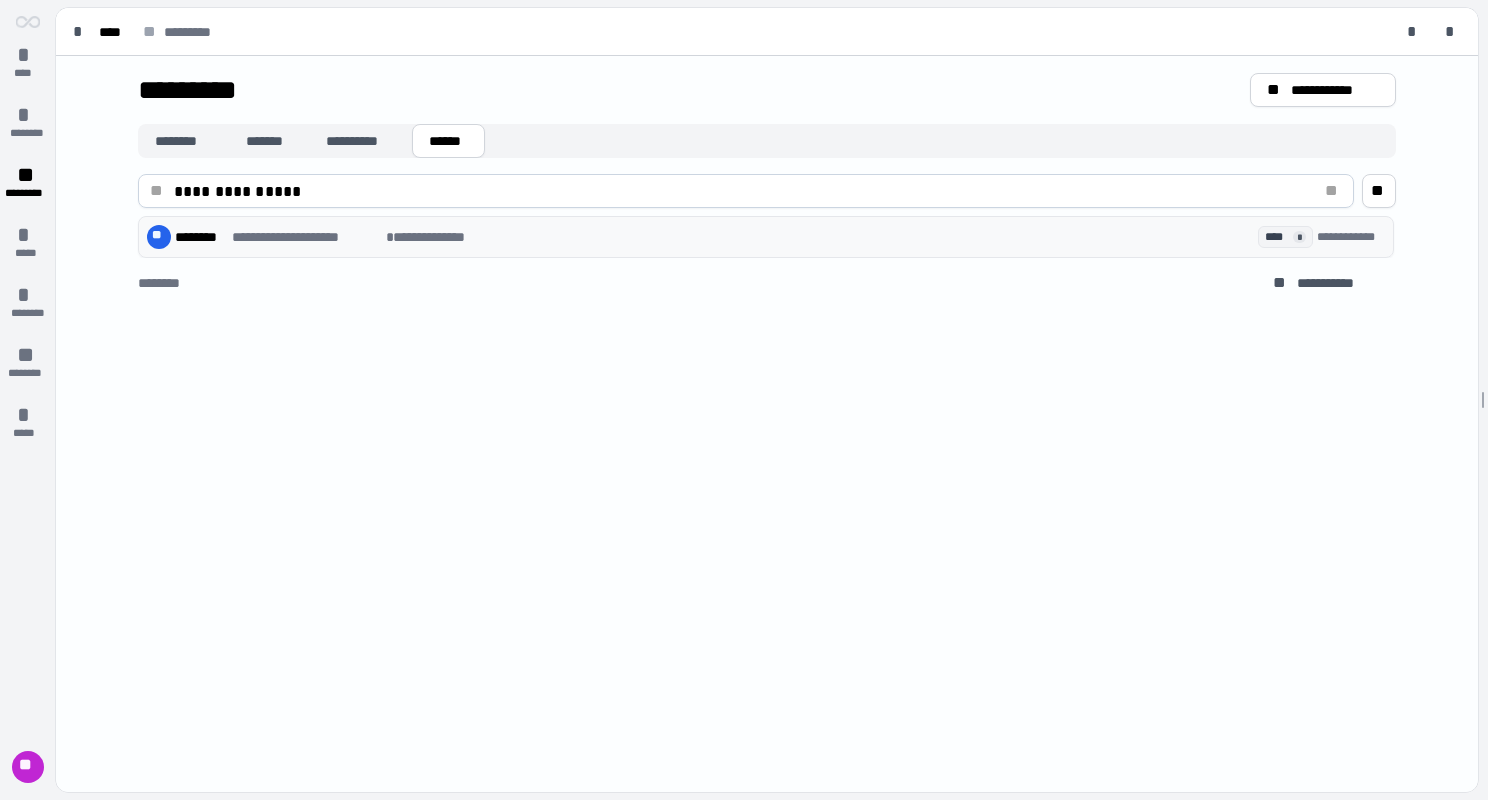 click on "**********" at bounding box center [439, 237] 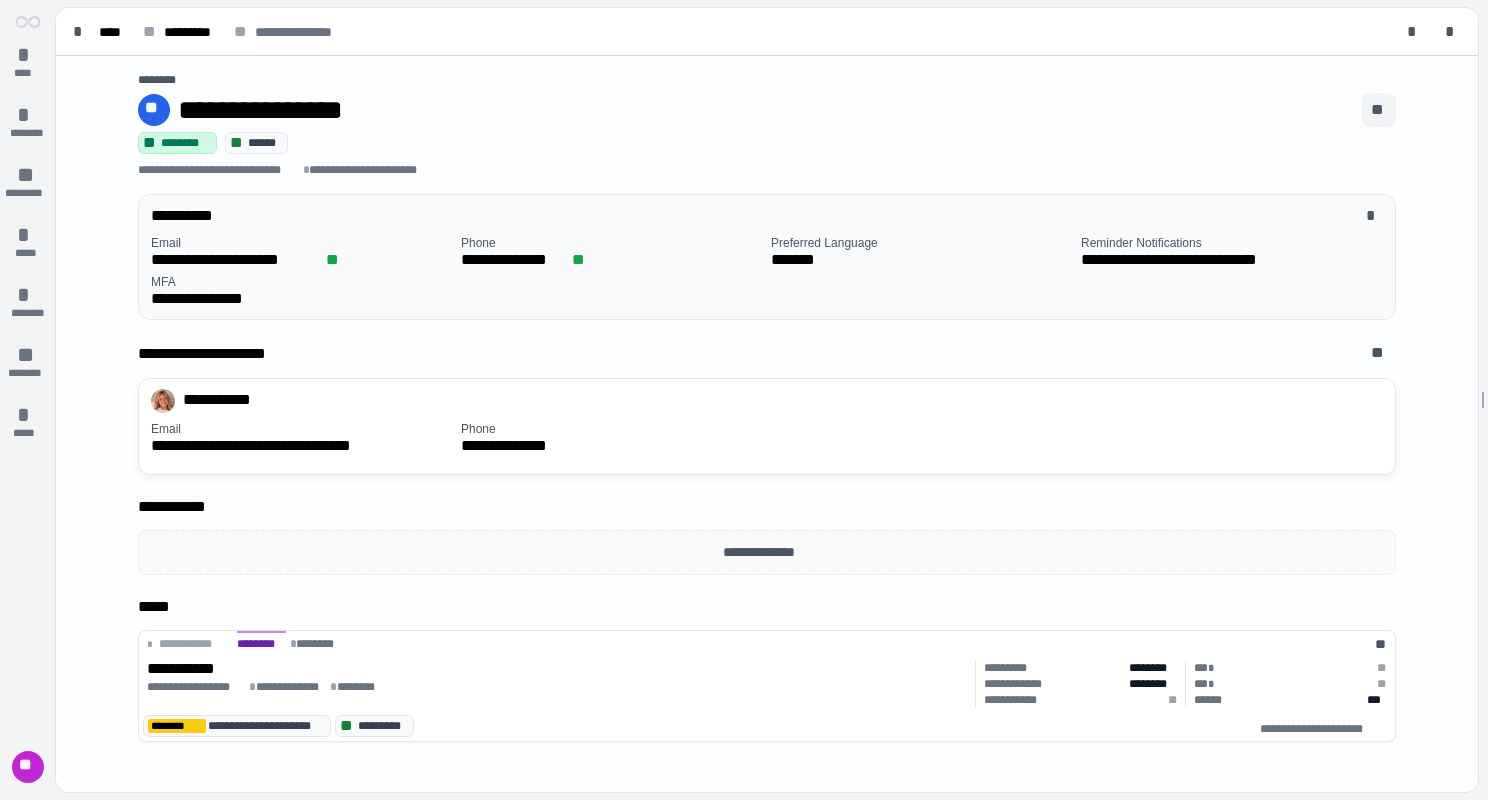 click on "**" at bounding box center [1379, 110] 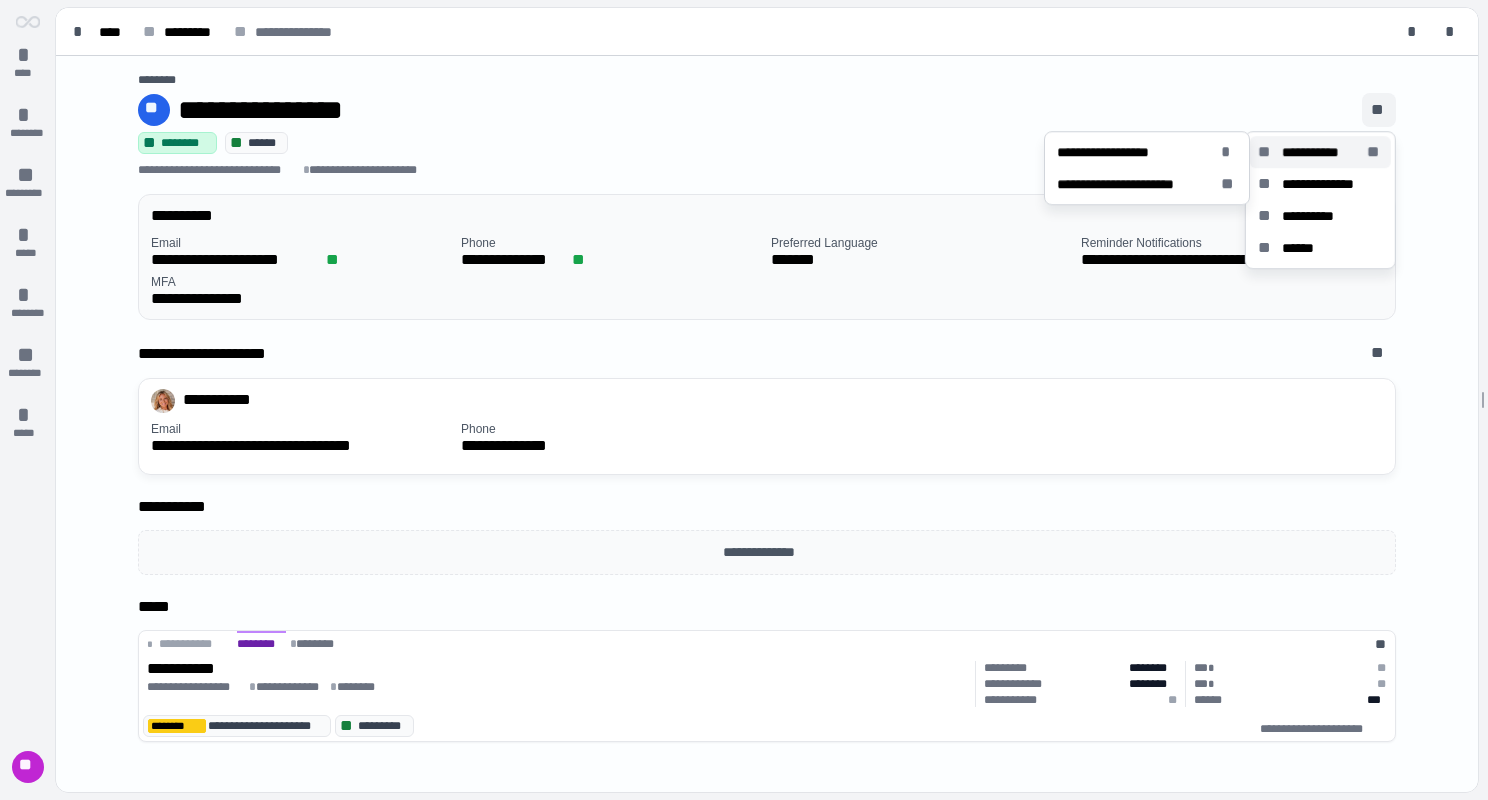 click on "**********" at bounding box center [762, 407] 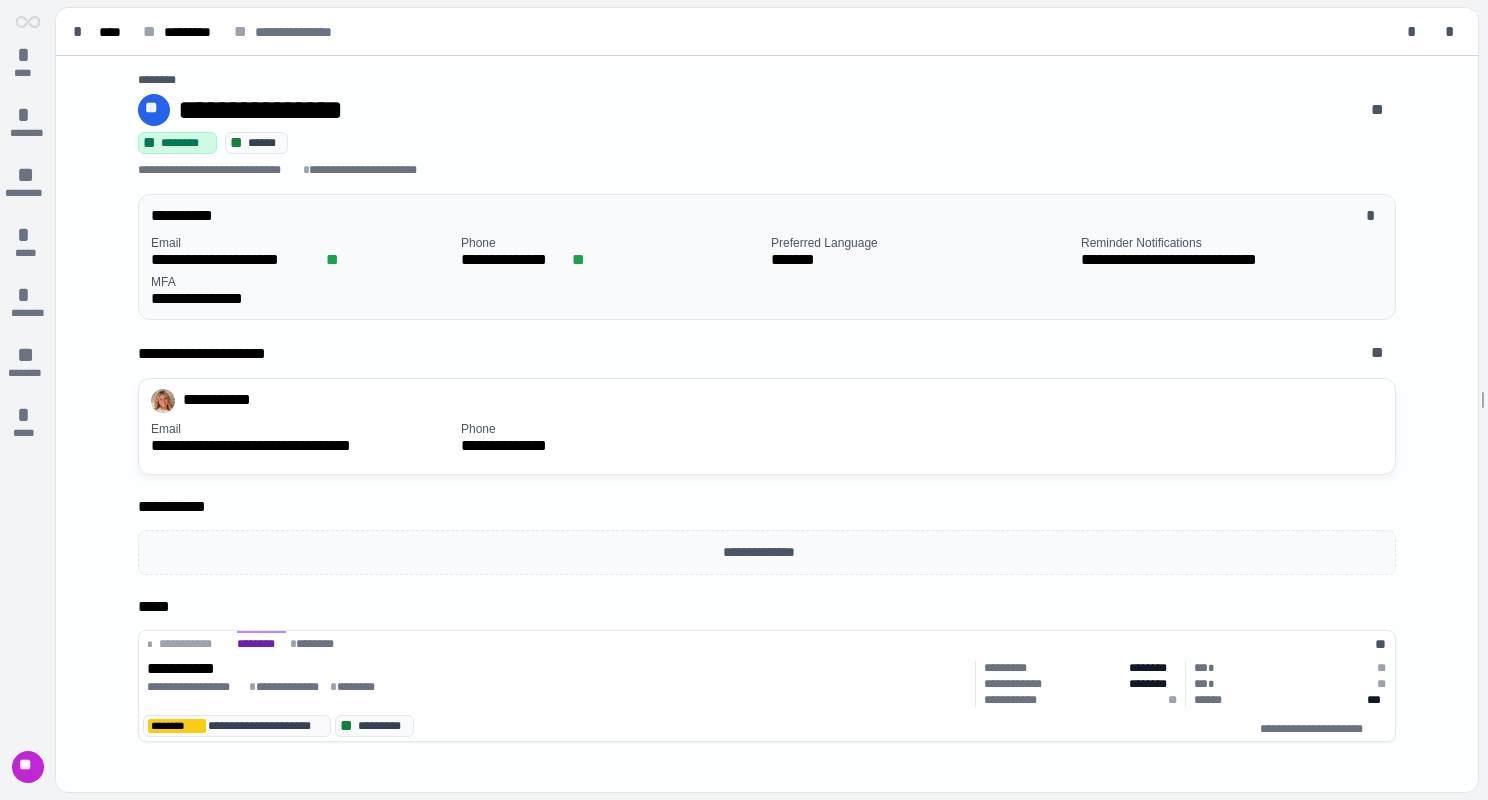 click on "**********" at bounding box center [284, 155] 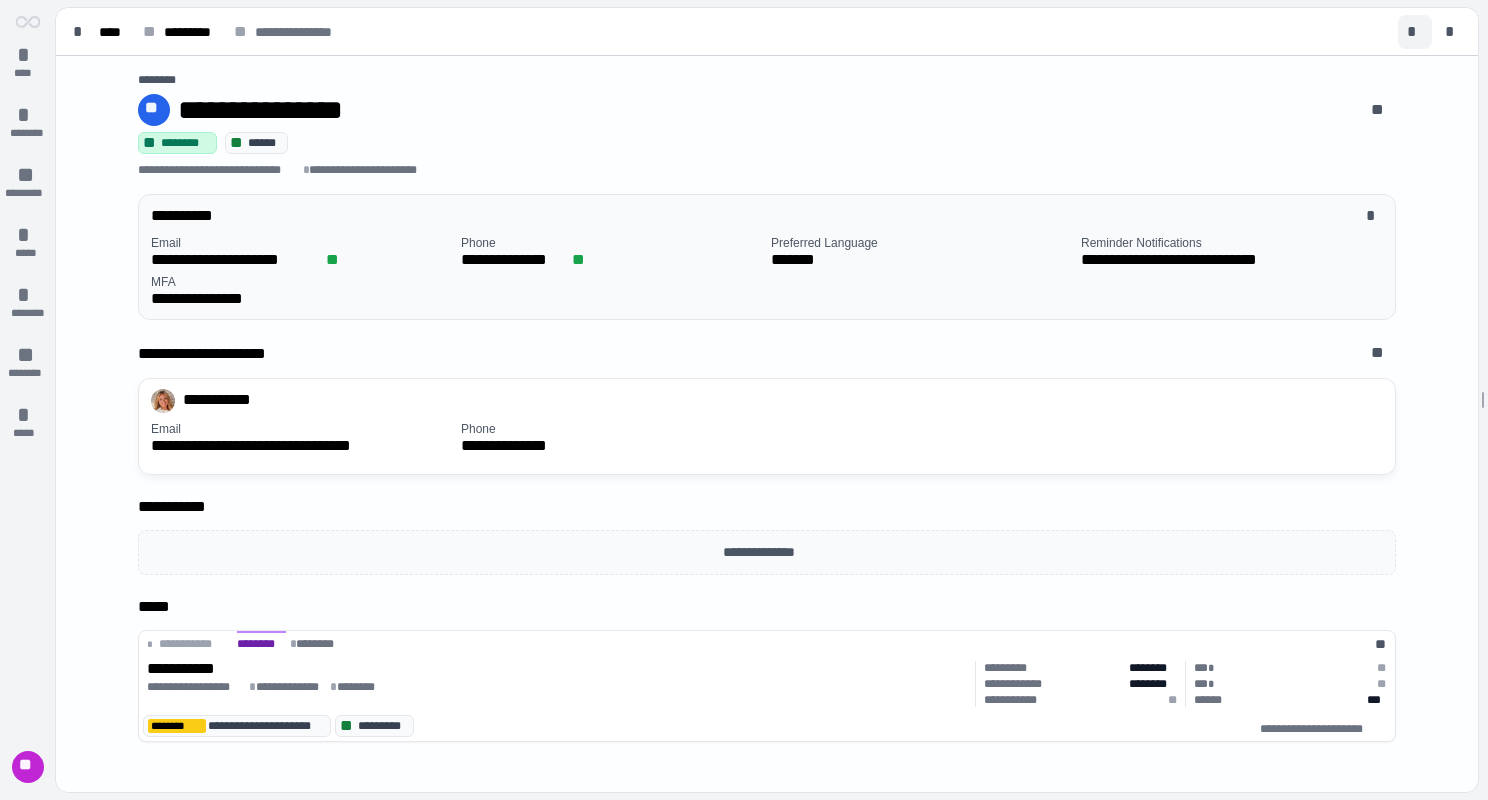 click on "*" at bounding box center (1415, 32) 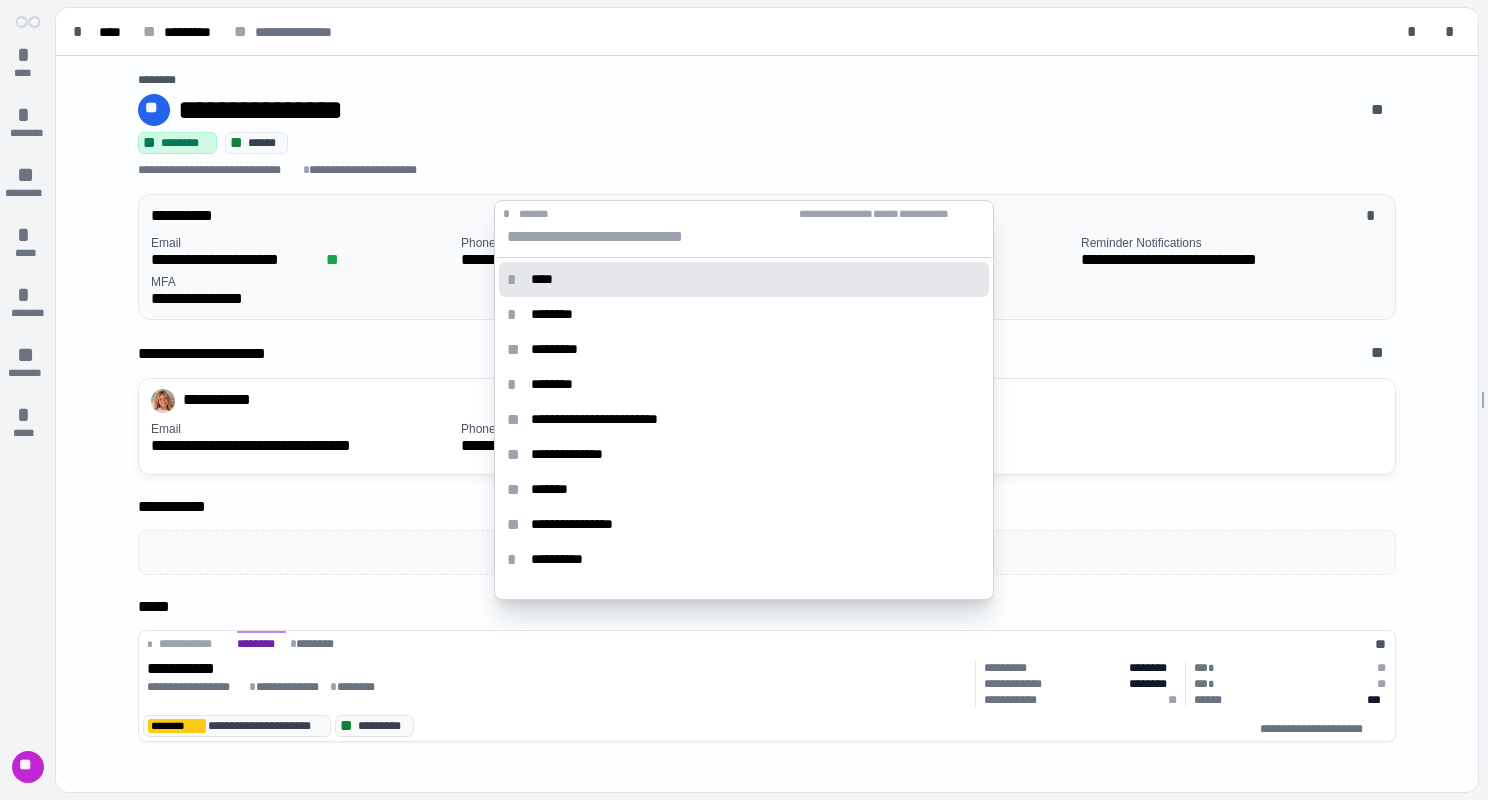 click on "********" at bounding box center (767, 80) 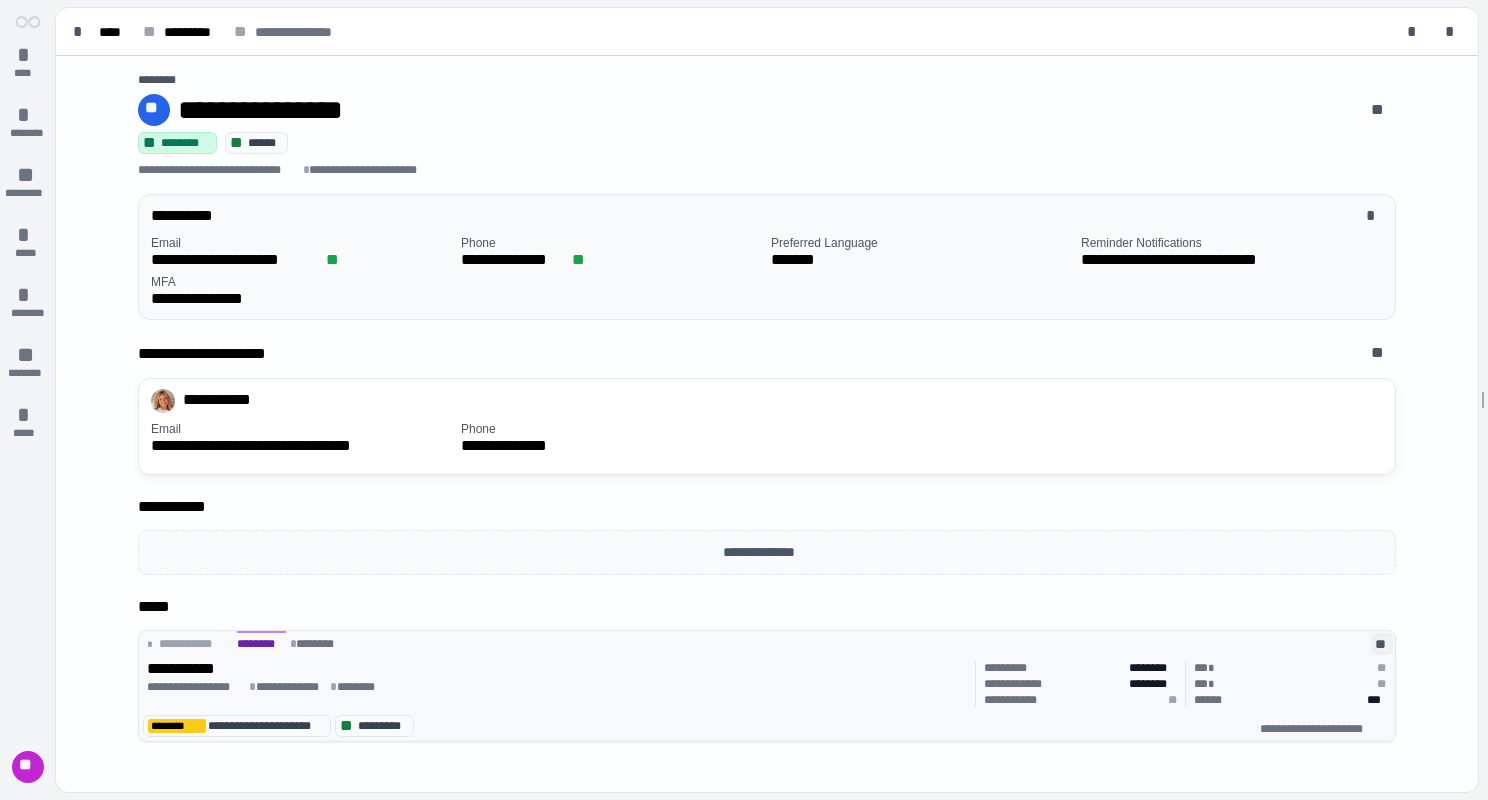 click on "**" at bounding box center [1382, 644] 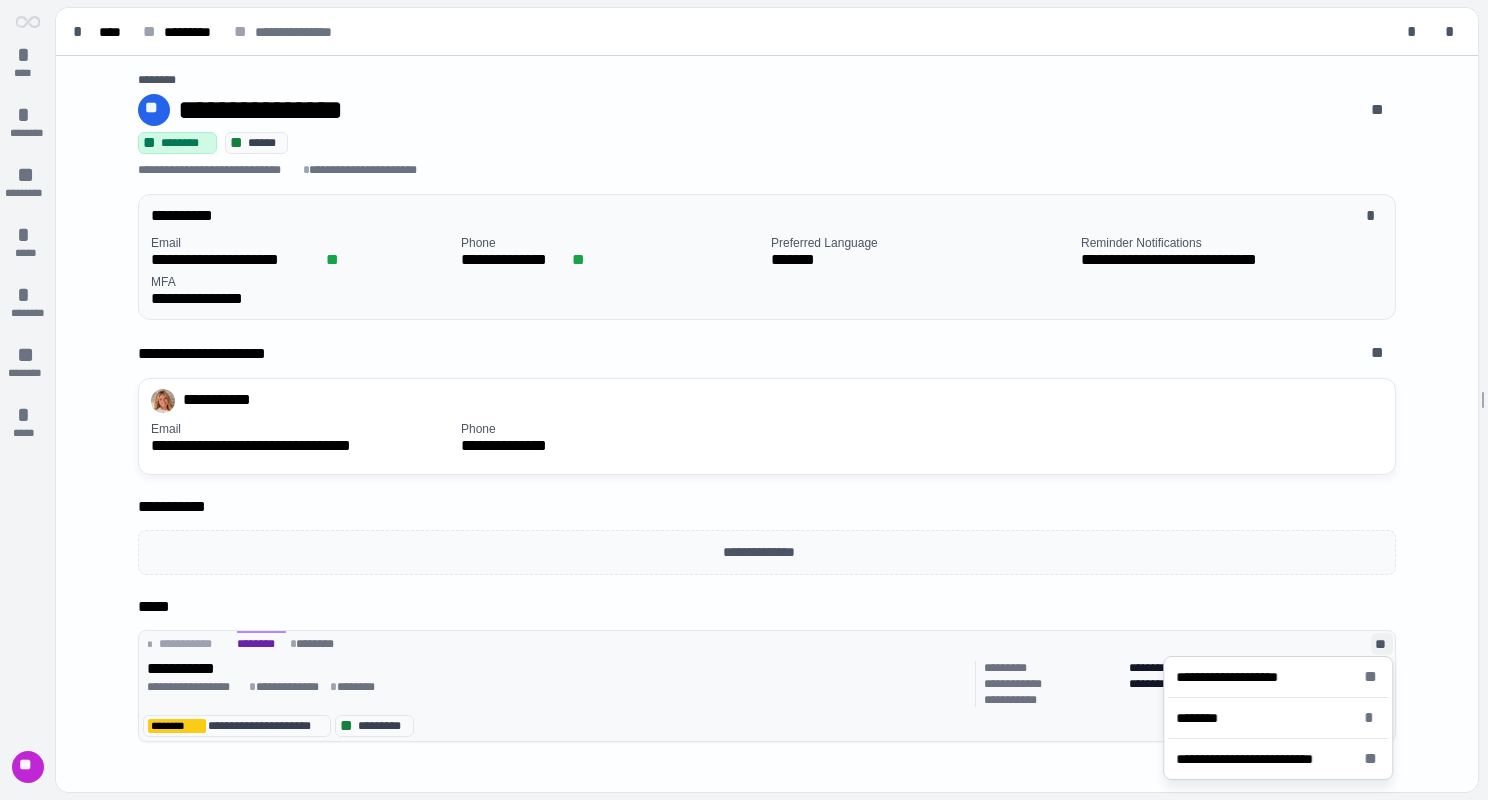 click on "**********" at bounding box center (557, 684) 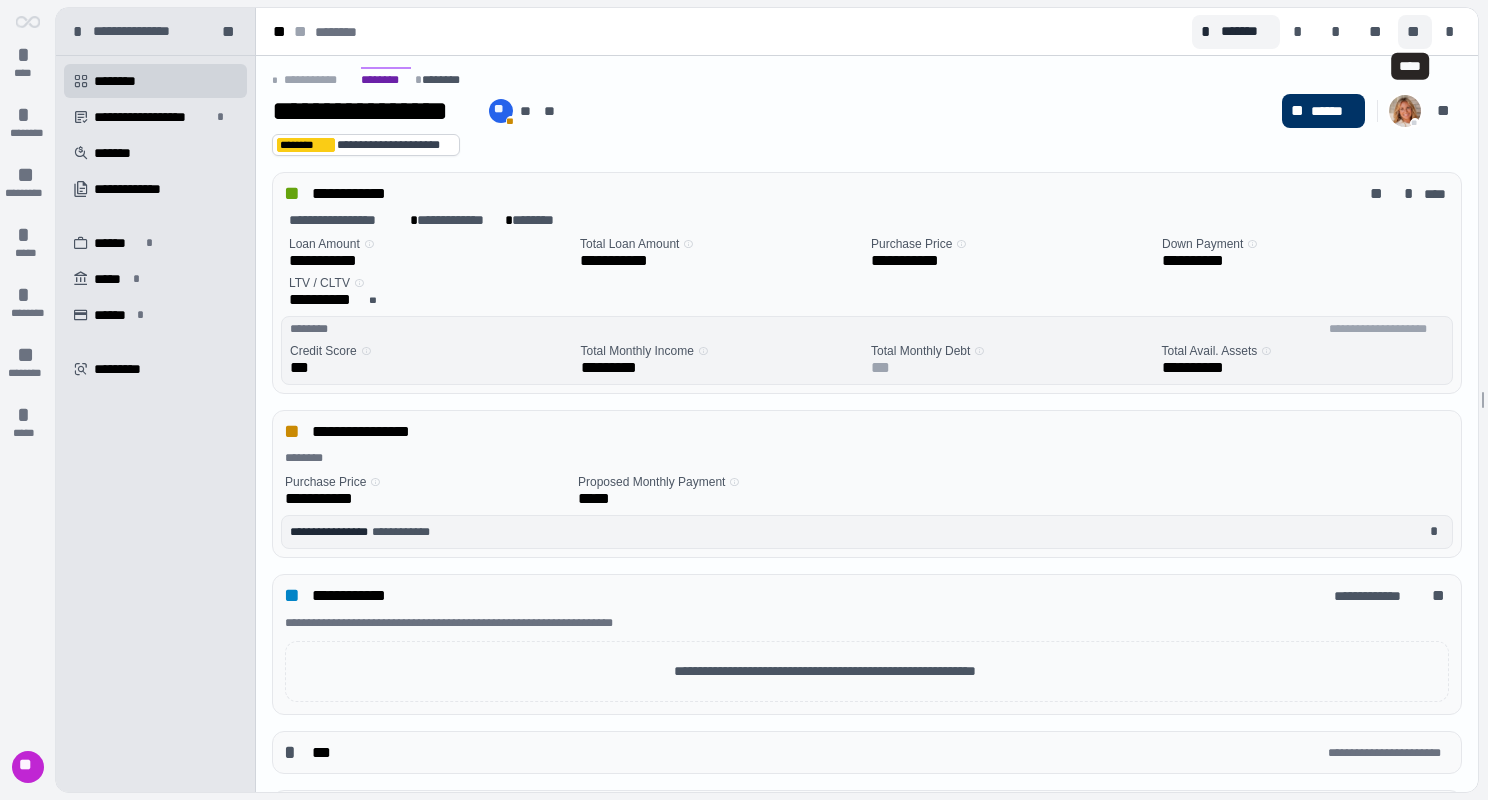 click on "**" at bounding box center (1415, 32) 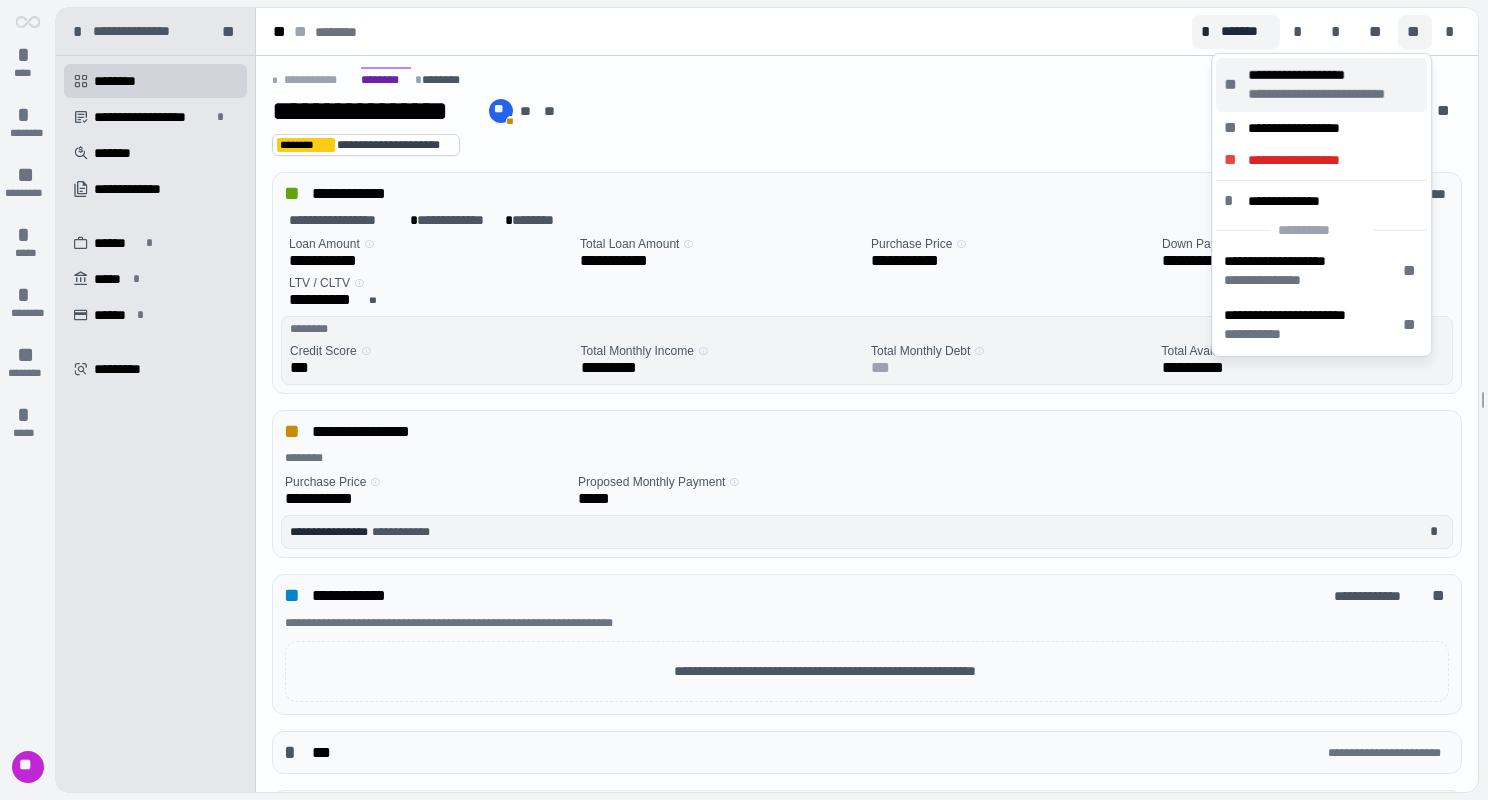 click on "**********" at bounding box center (1321, 85) 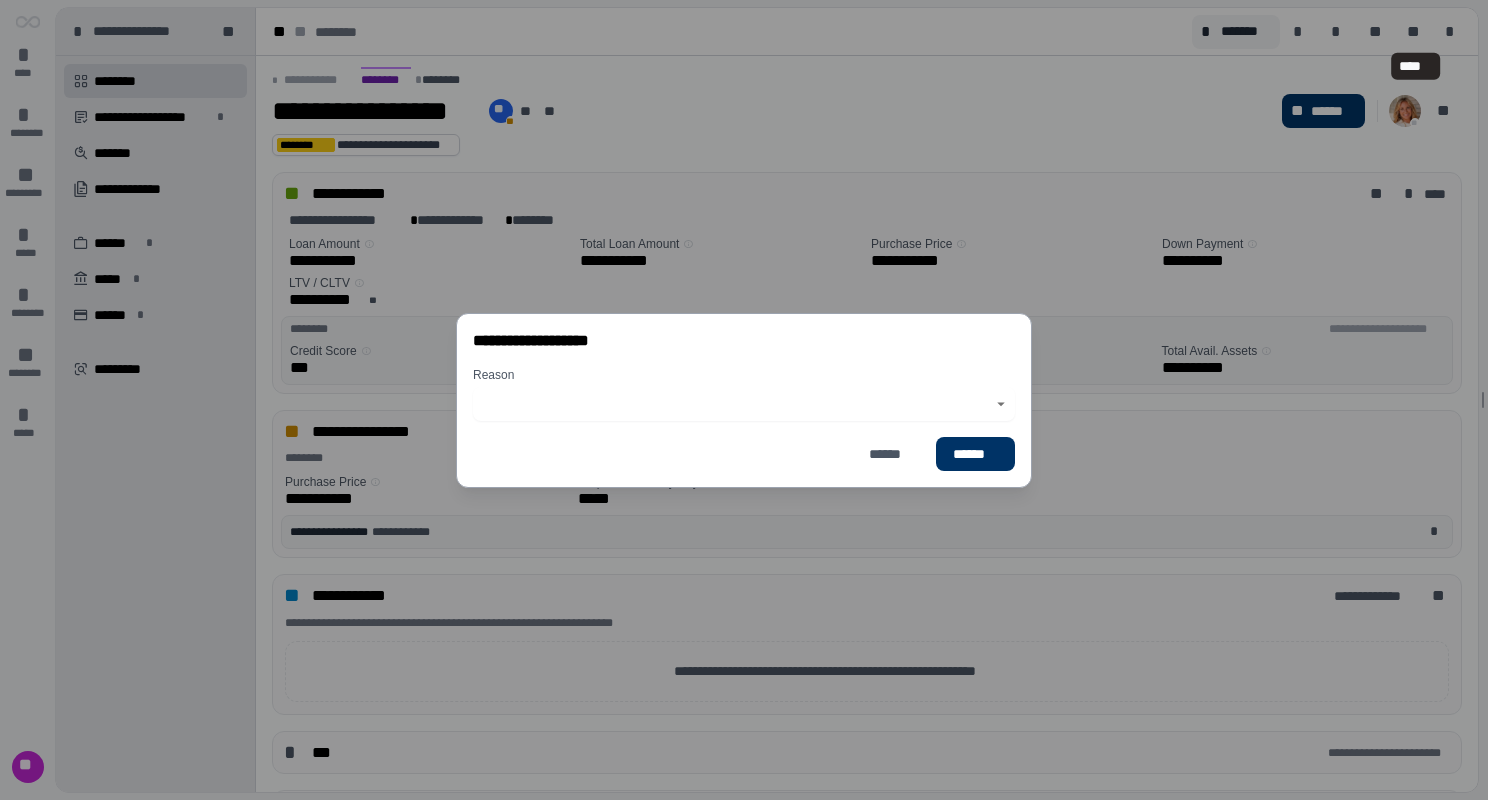 click at bounding box center [733, 404] 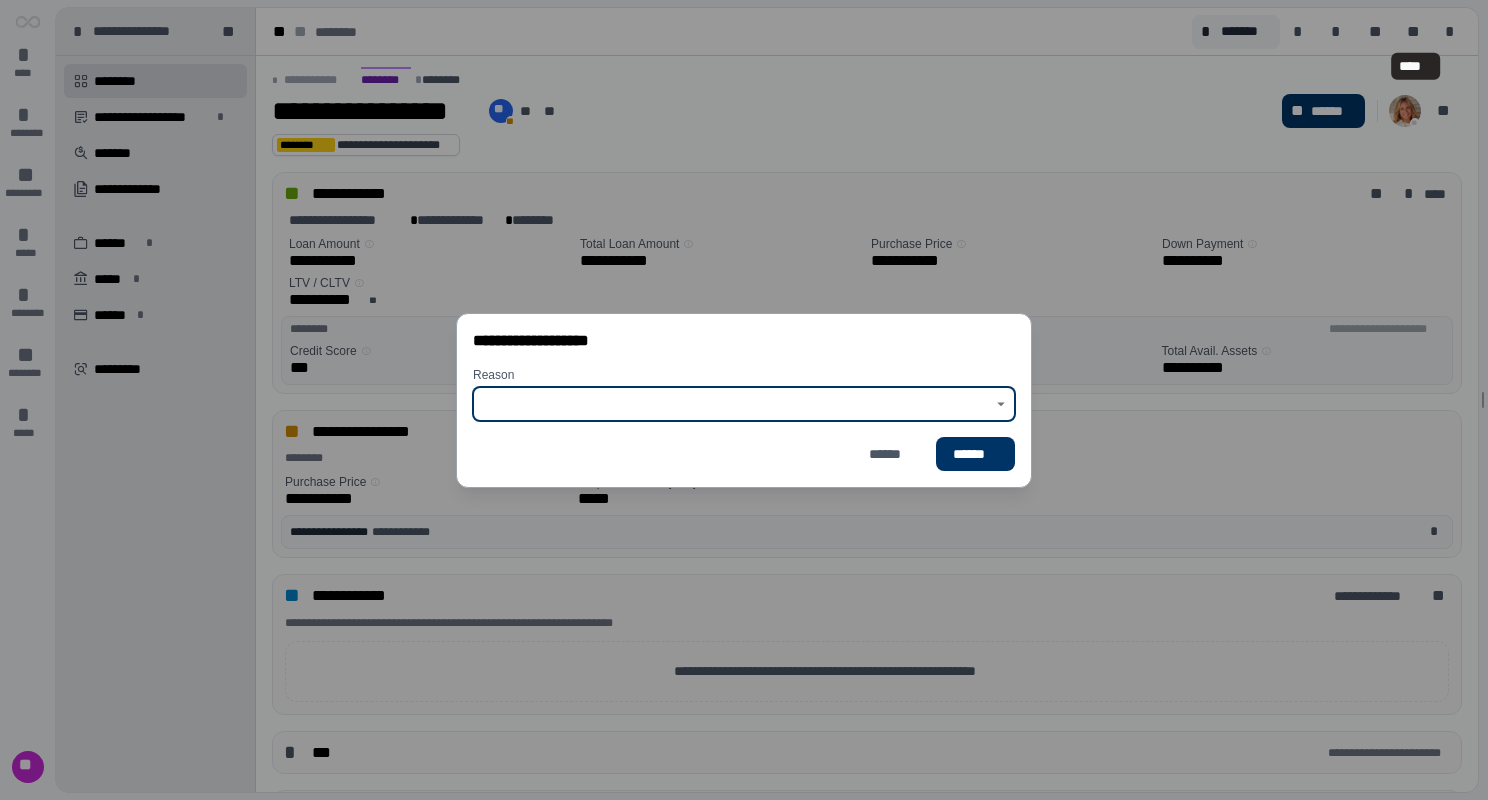 click at bounding box center [733, 404] 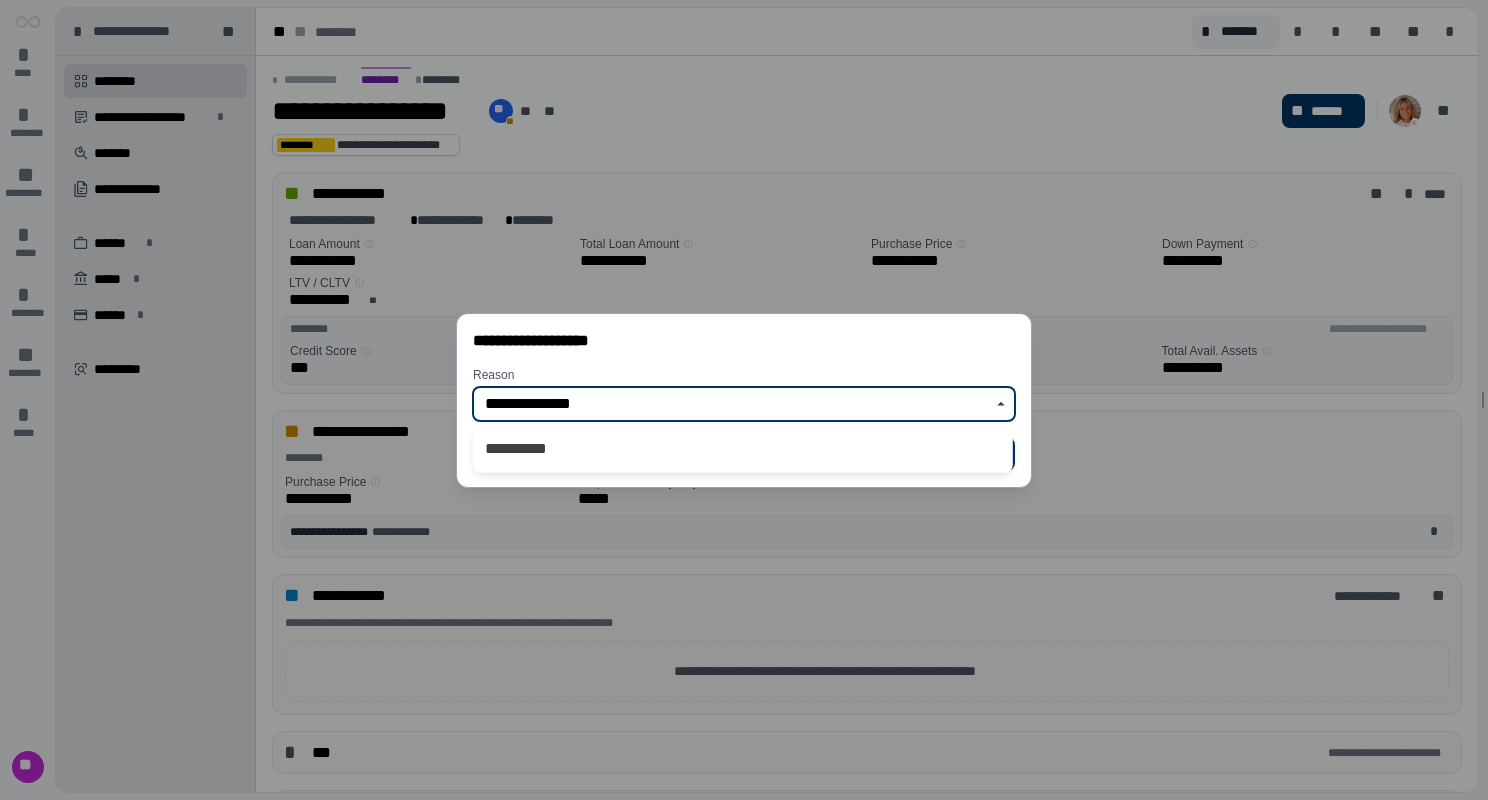 type on "**********" 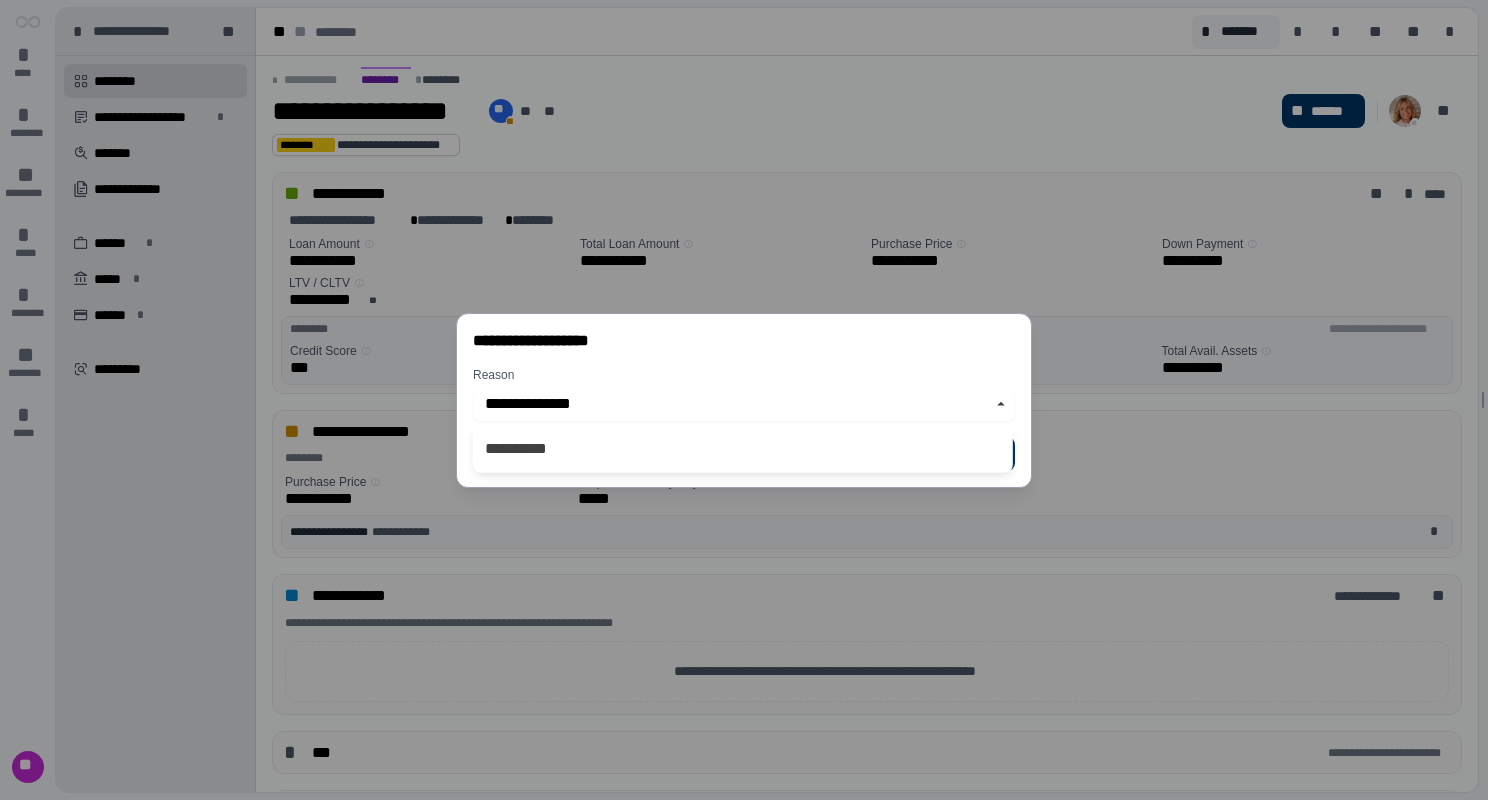 type 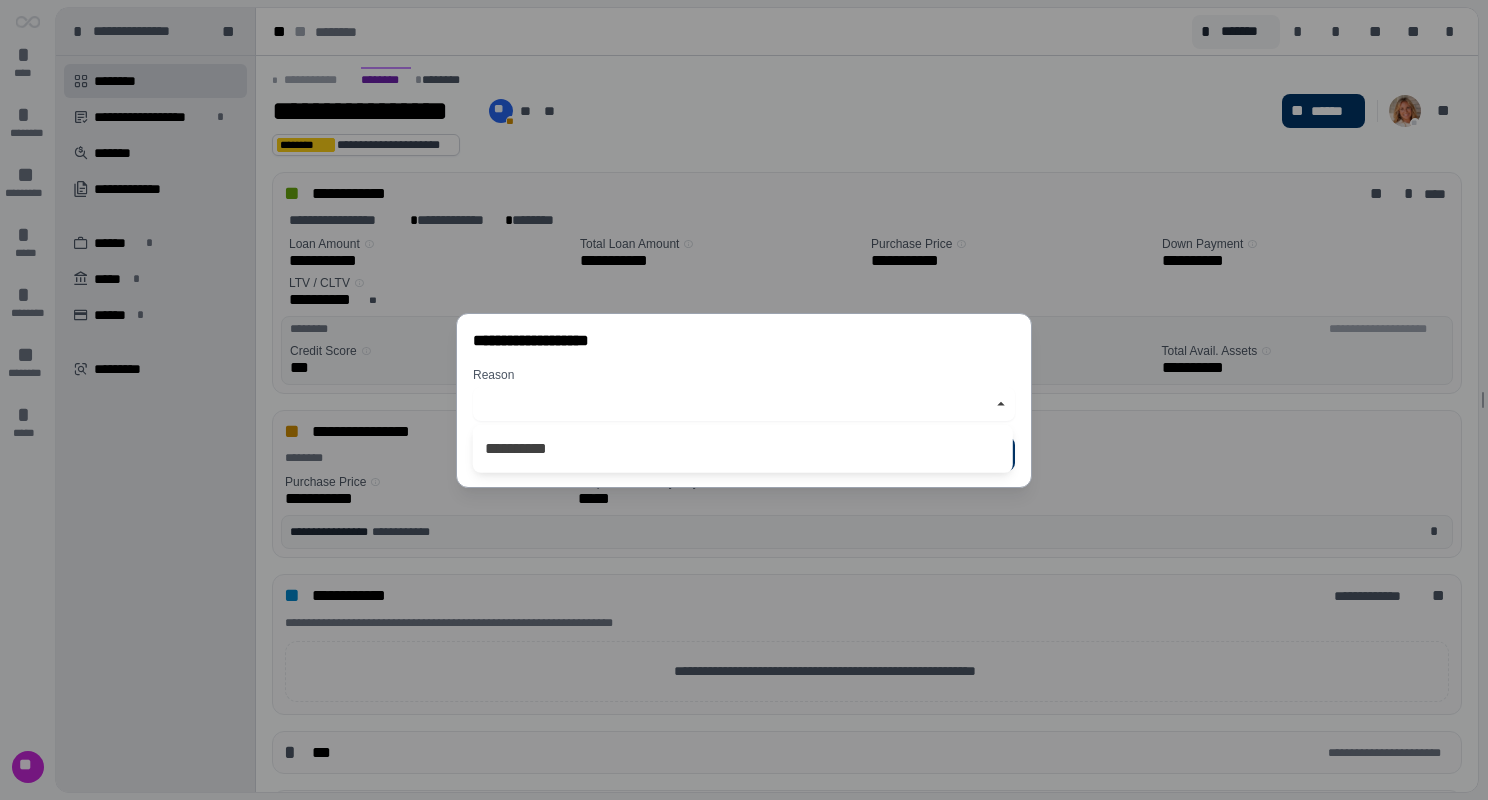 click on "**********" at bounding box center (744, 340) 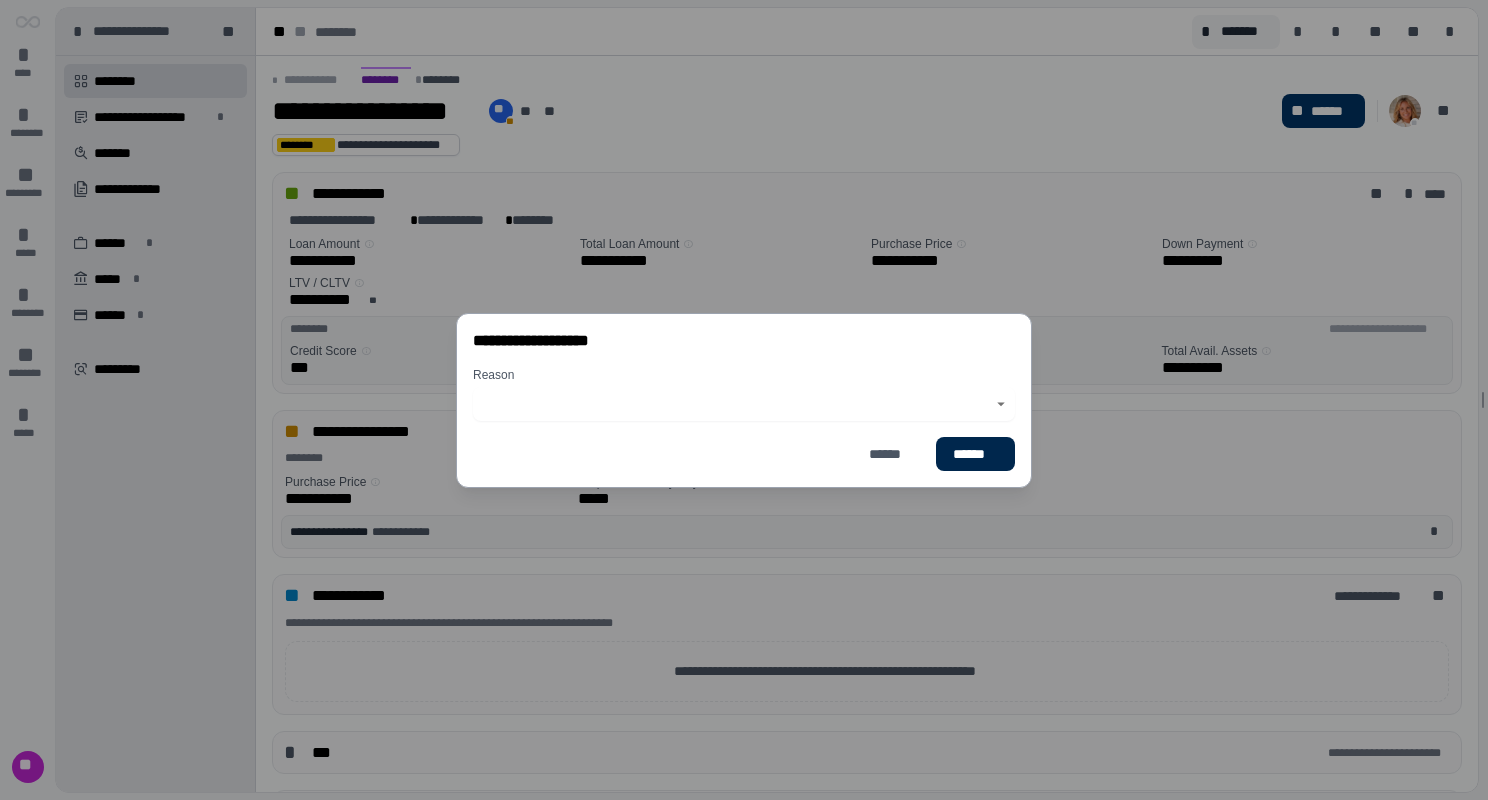 click on "******" at bounding box center [975, 454] 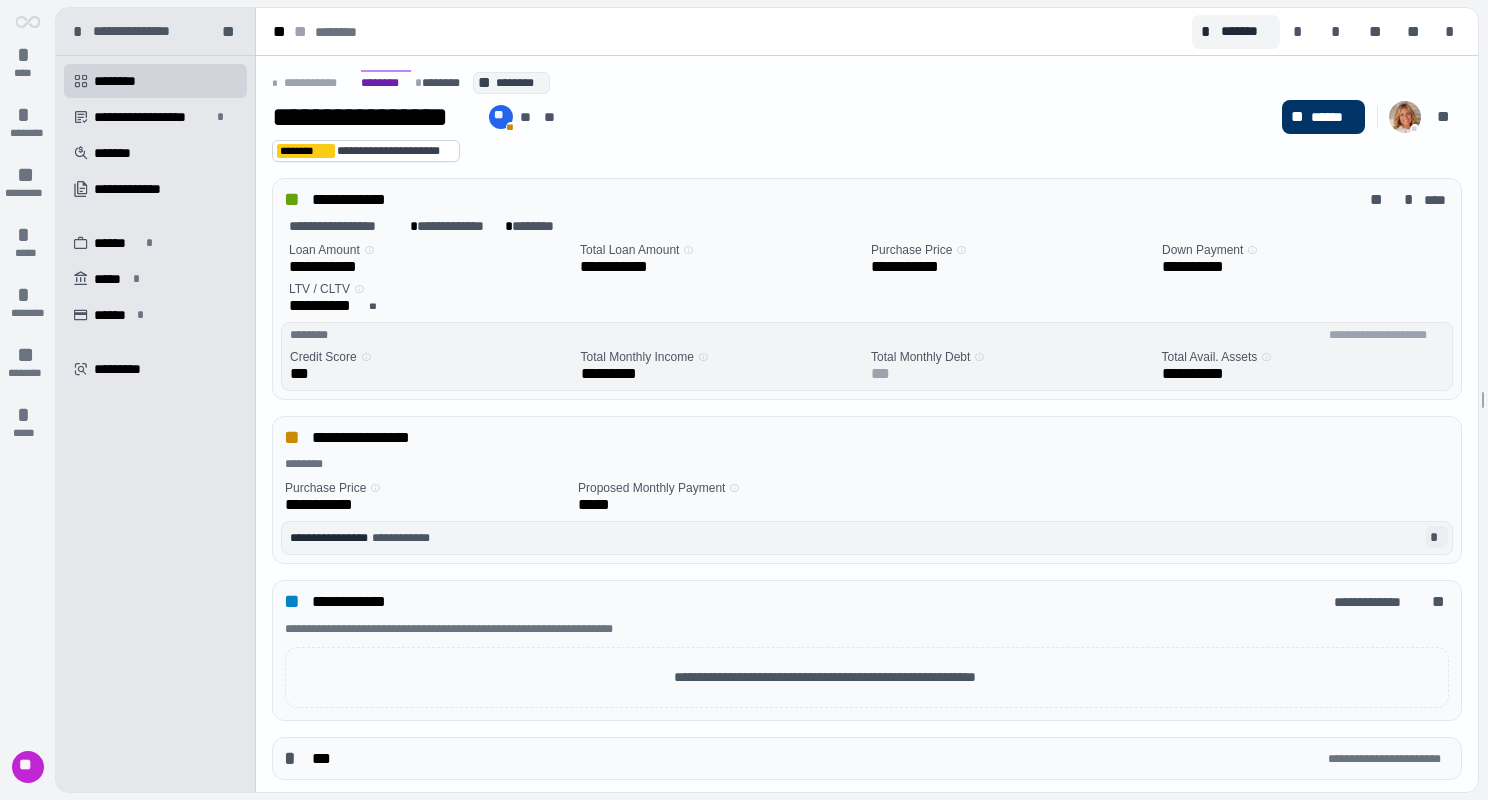 click on "*" at bounding box center (1437, 537) 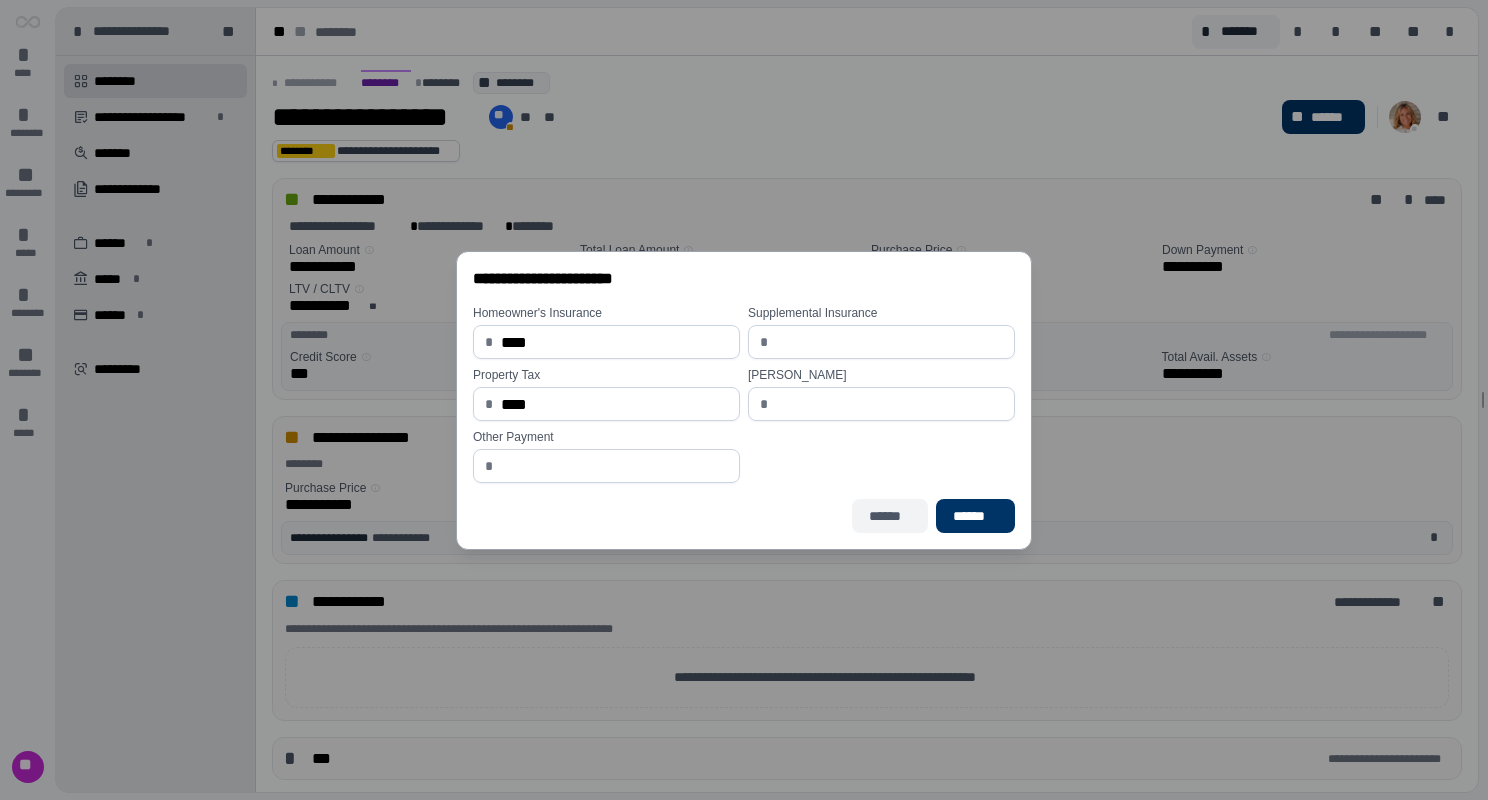 click on "******" at bounding box center (890, 515) 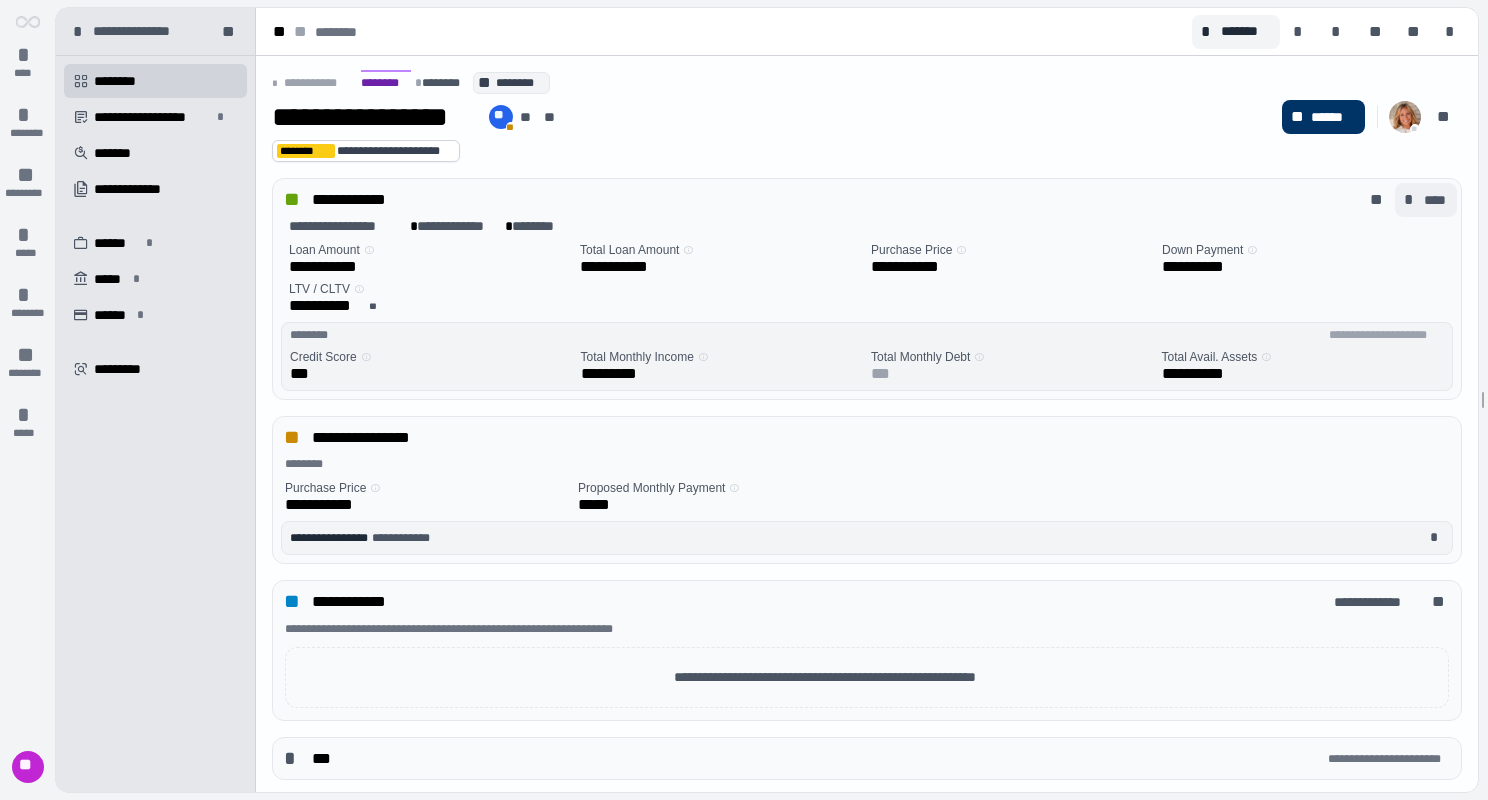 click on "****" at bounding box center [1436, 200] 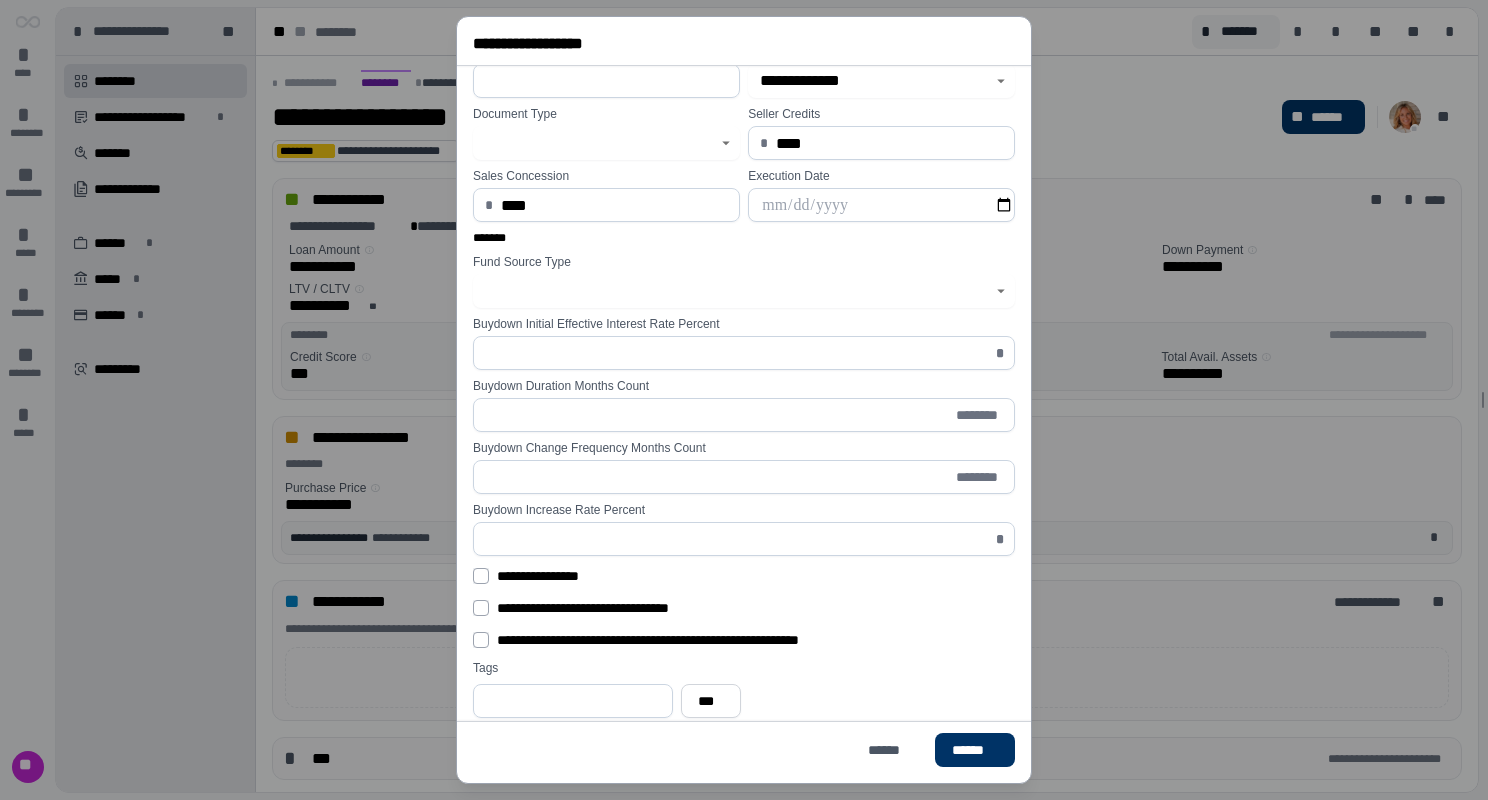 scroll, scrollTop: 0, scrollLeft: 0, axis: both 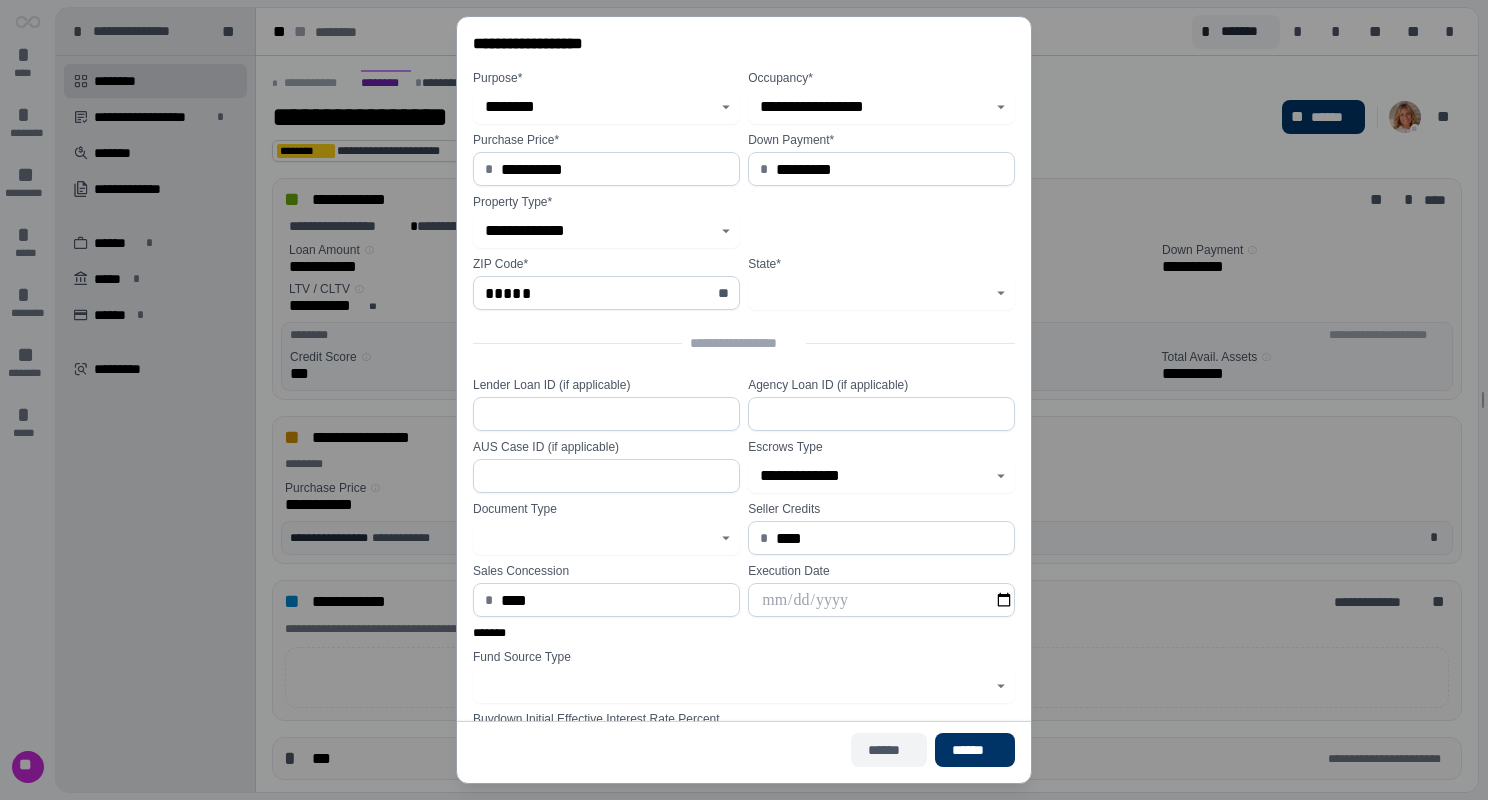 click on "******" at bounding box center (889, 750) 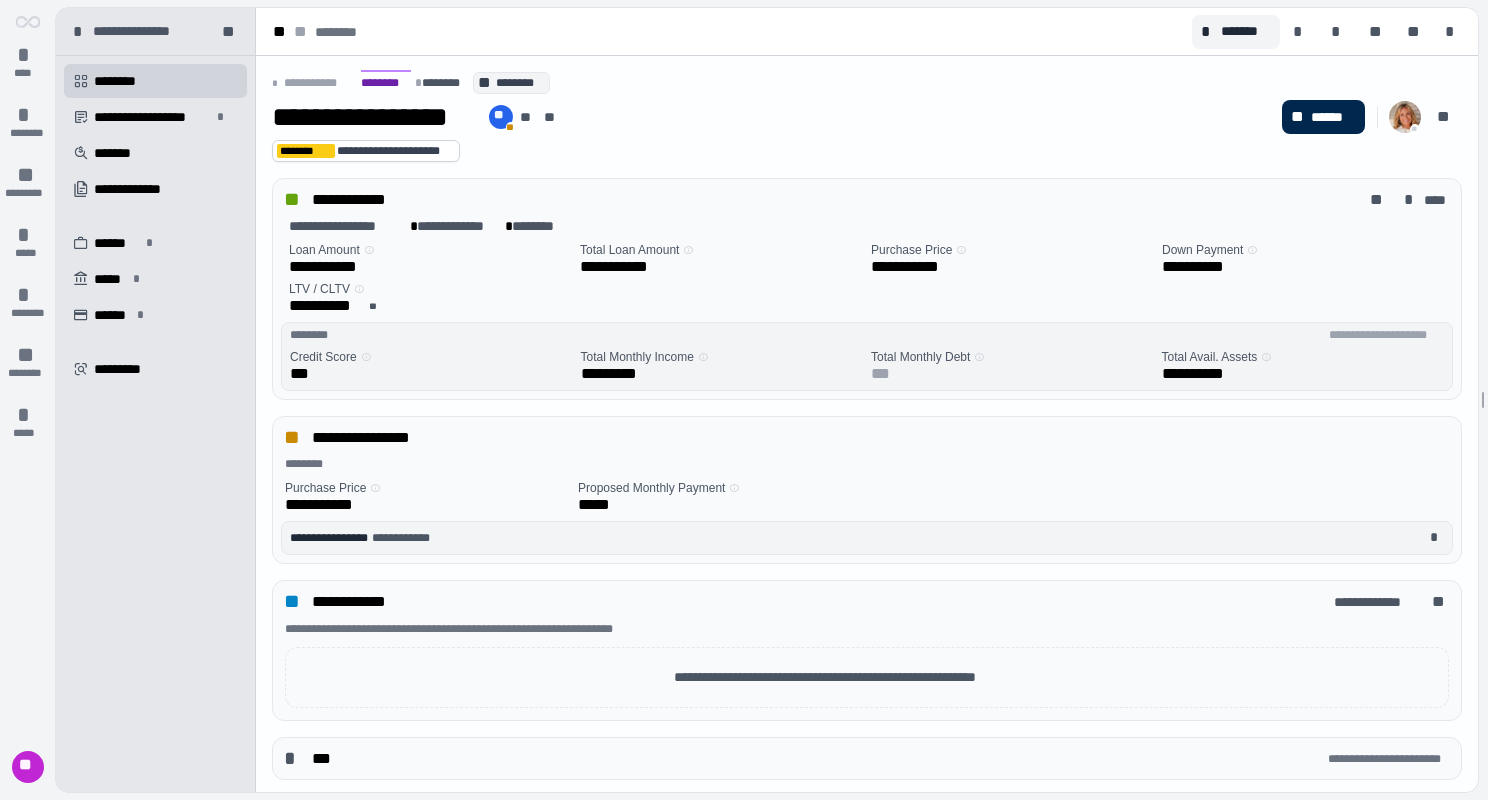 click on "******" at bounding box center (1333, 117) 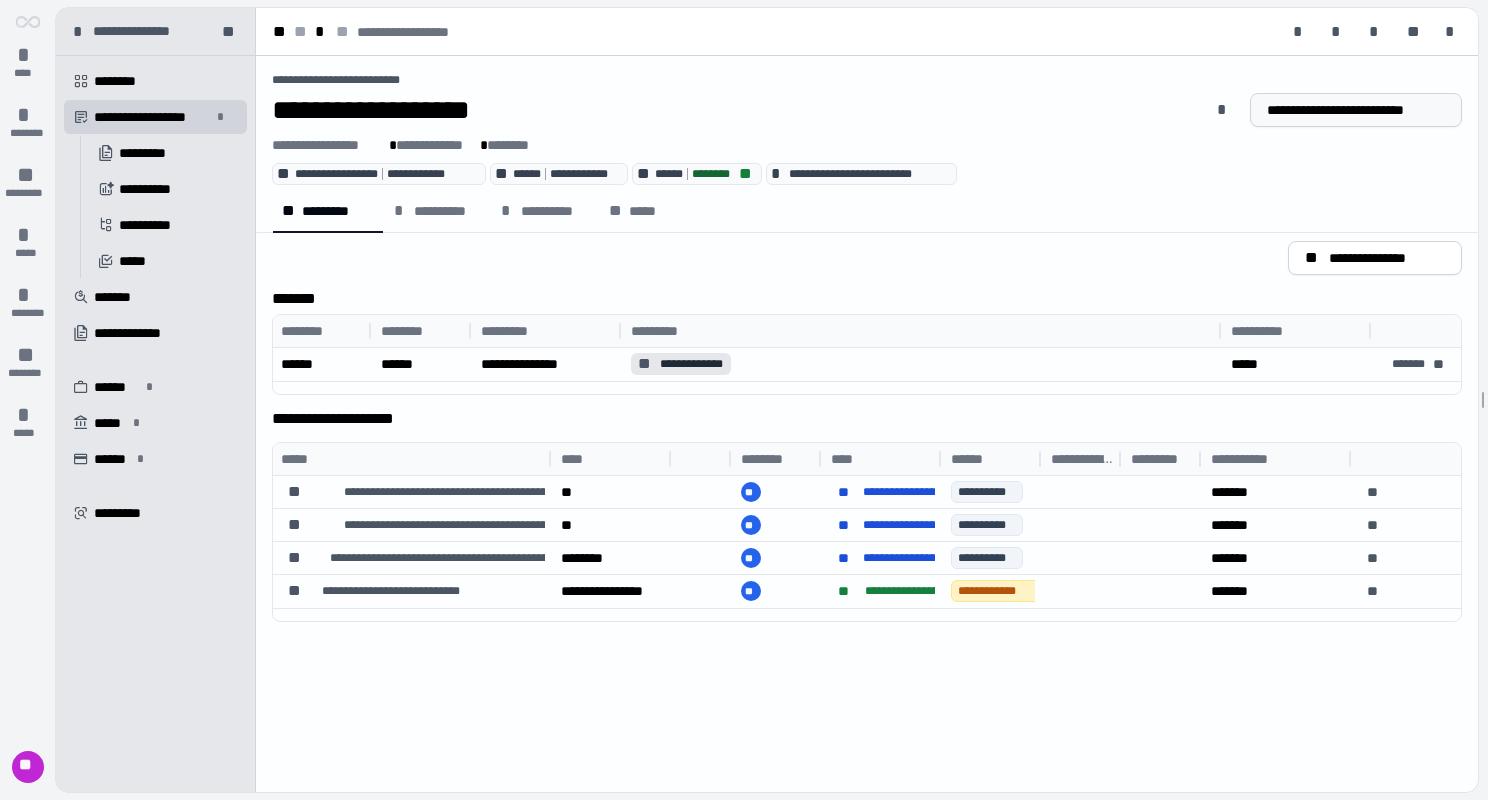 click on "**********" at bounding box center (1356, 110) 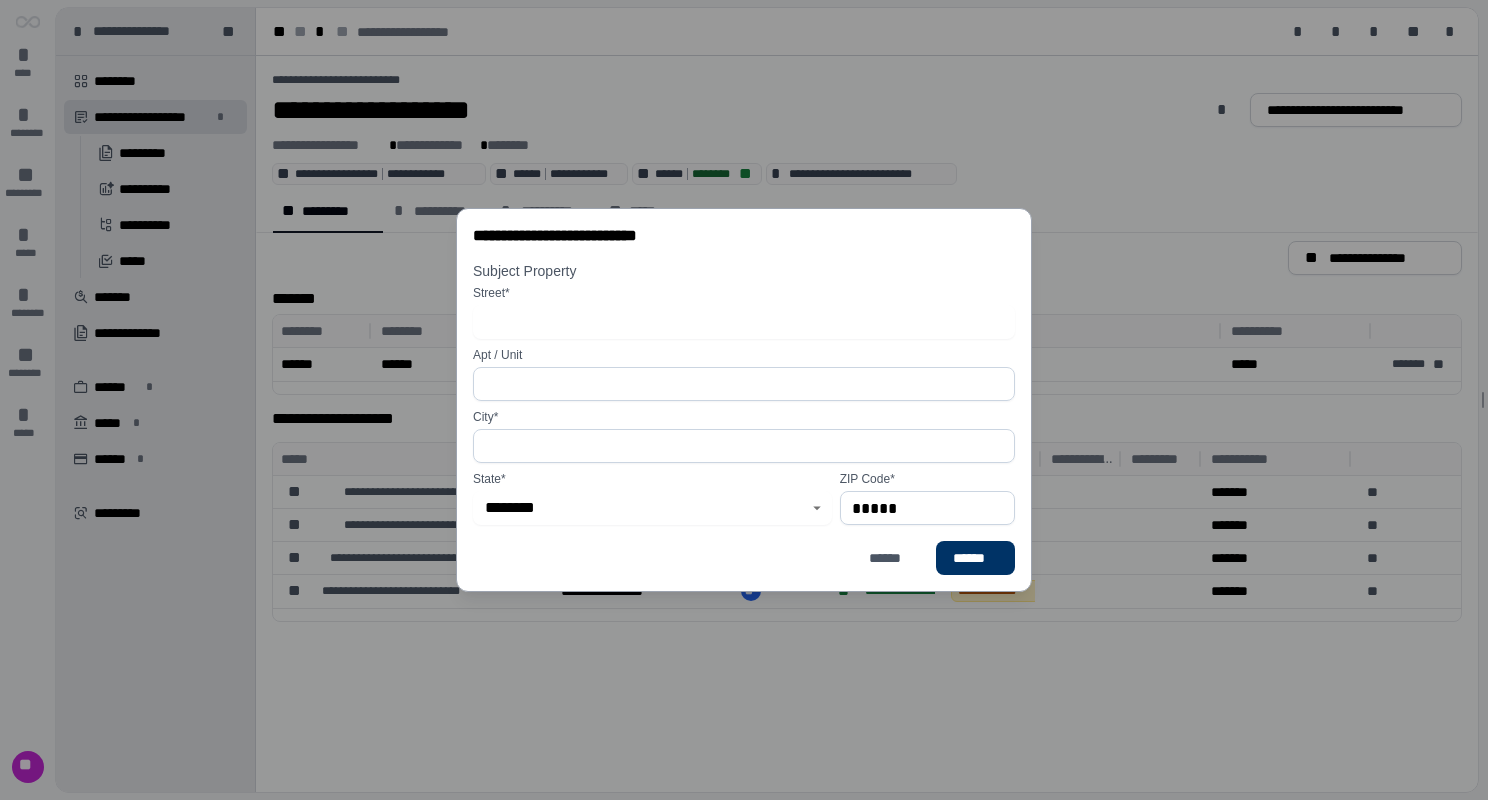 click 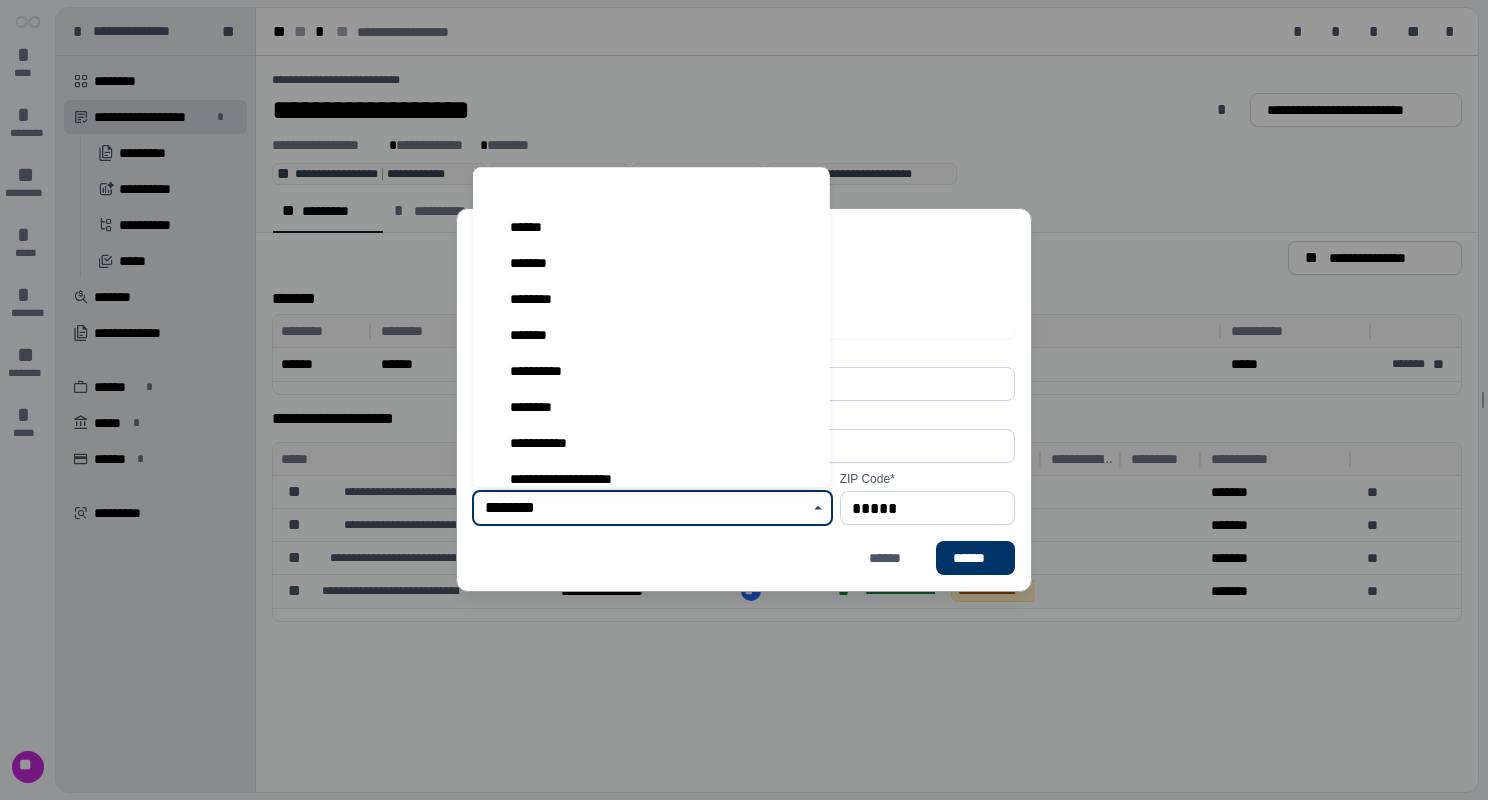 scroll, scrollTop: 300, scrollLeft: 0, axis: vertical 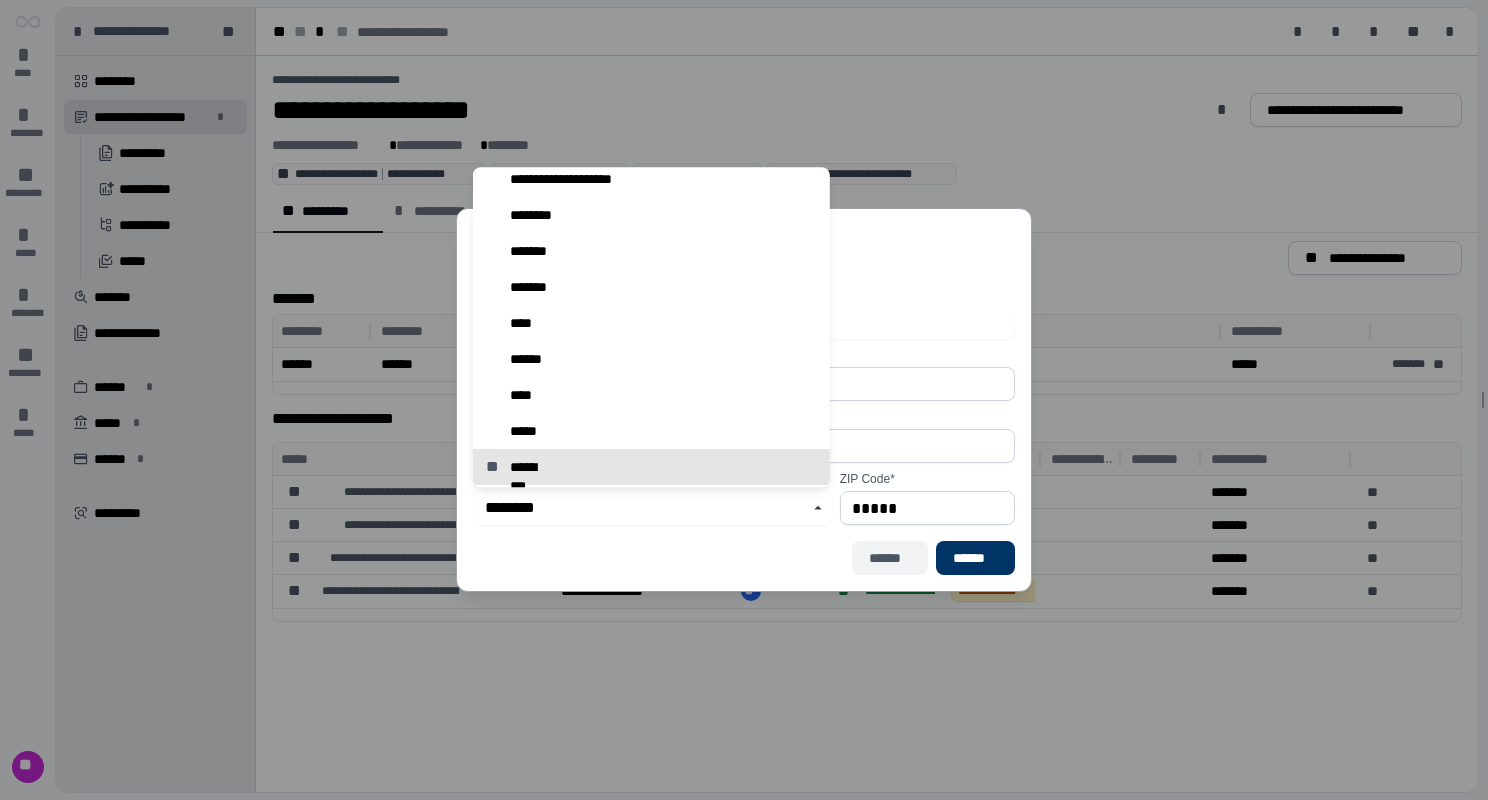 click on "******" at bounding box center [890, 558] 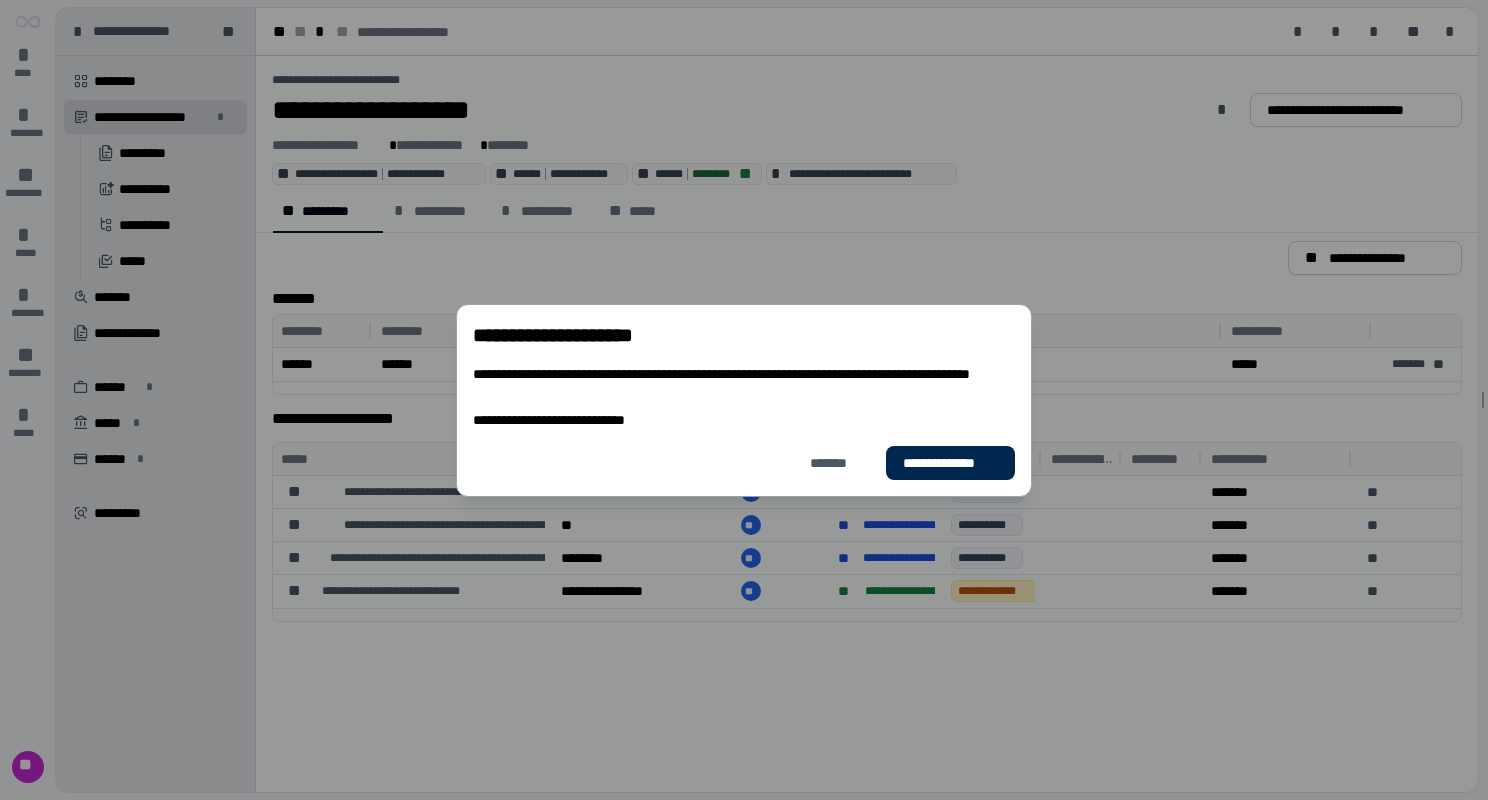 click on "**********" at bounding box center [950, 462] 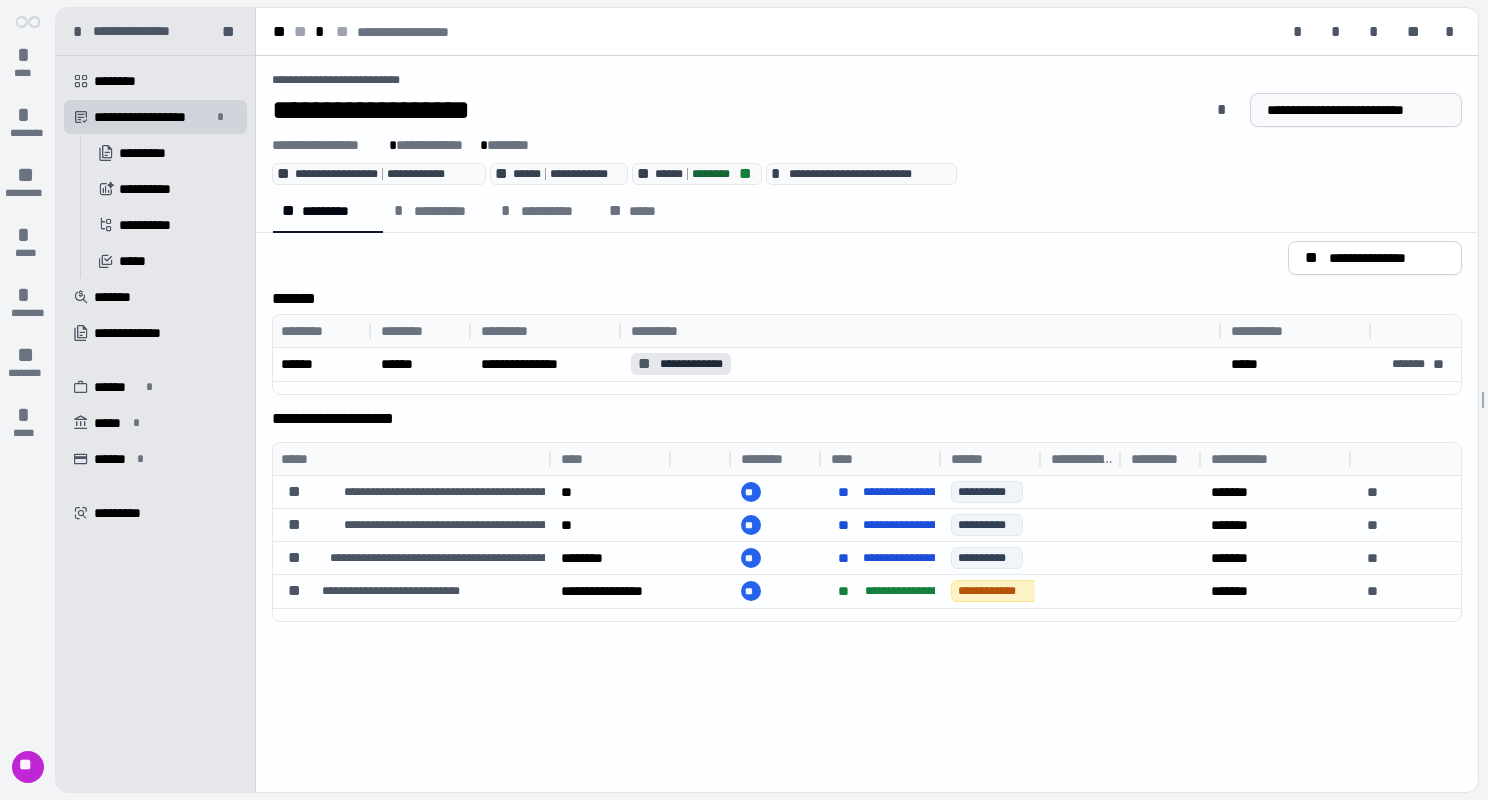 click on "**********" at bounding box center [1356, 110] 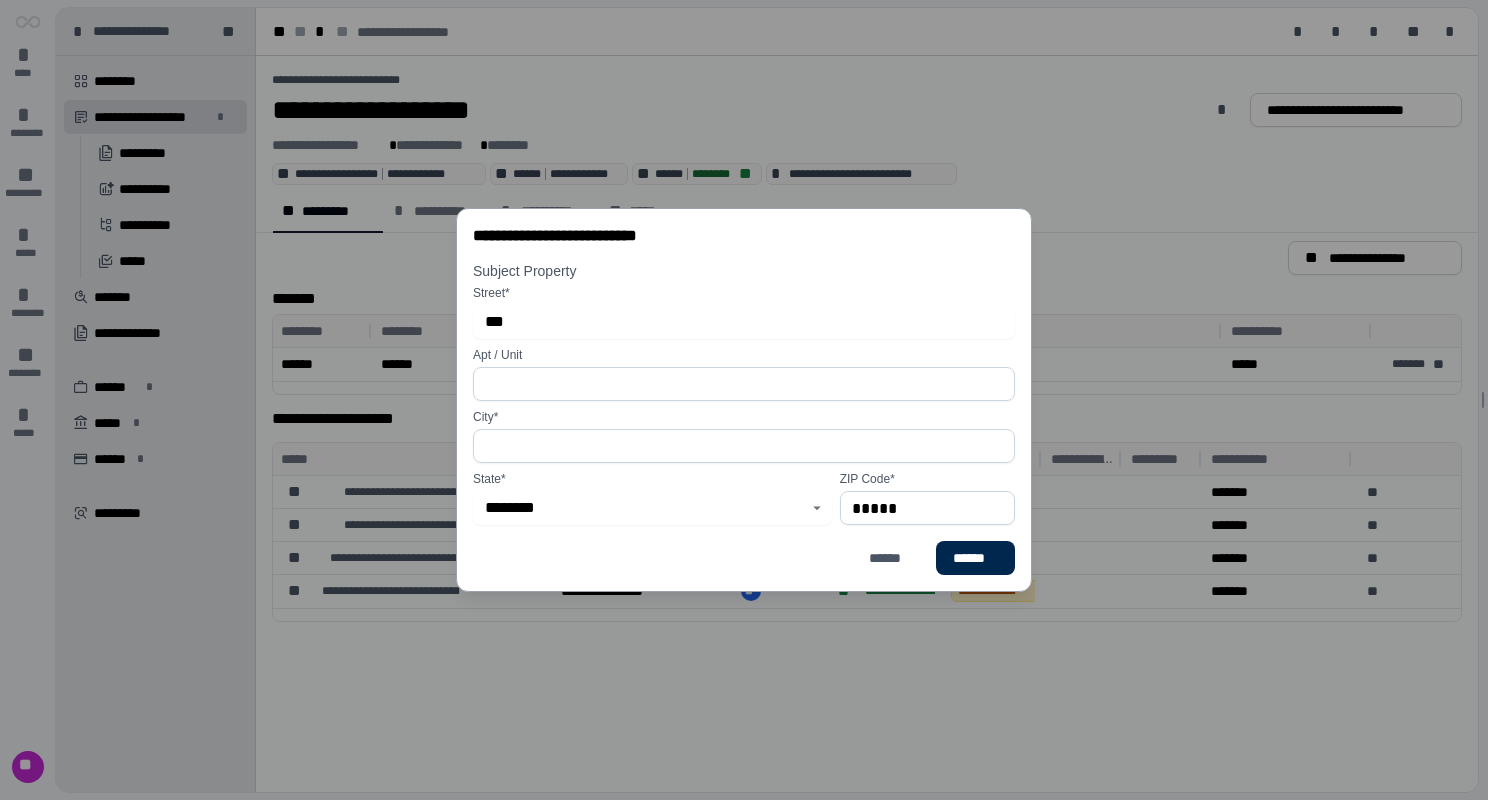 type on "***" 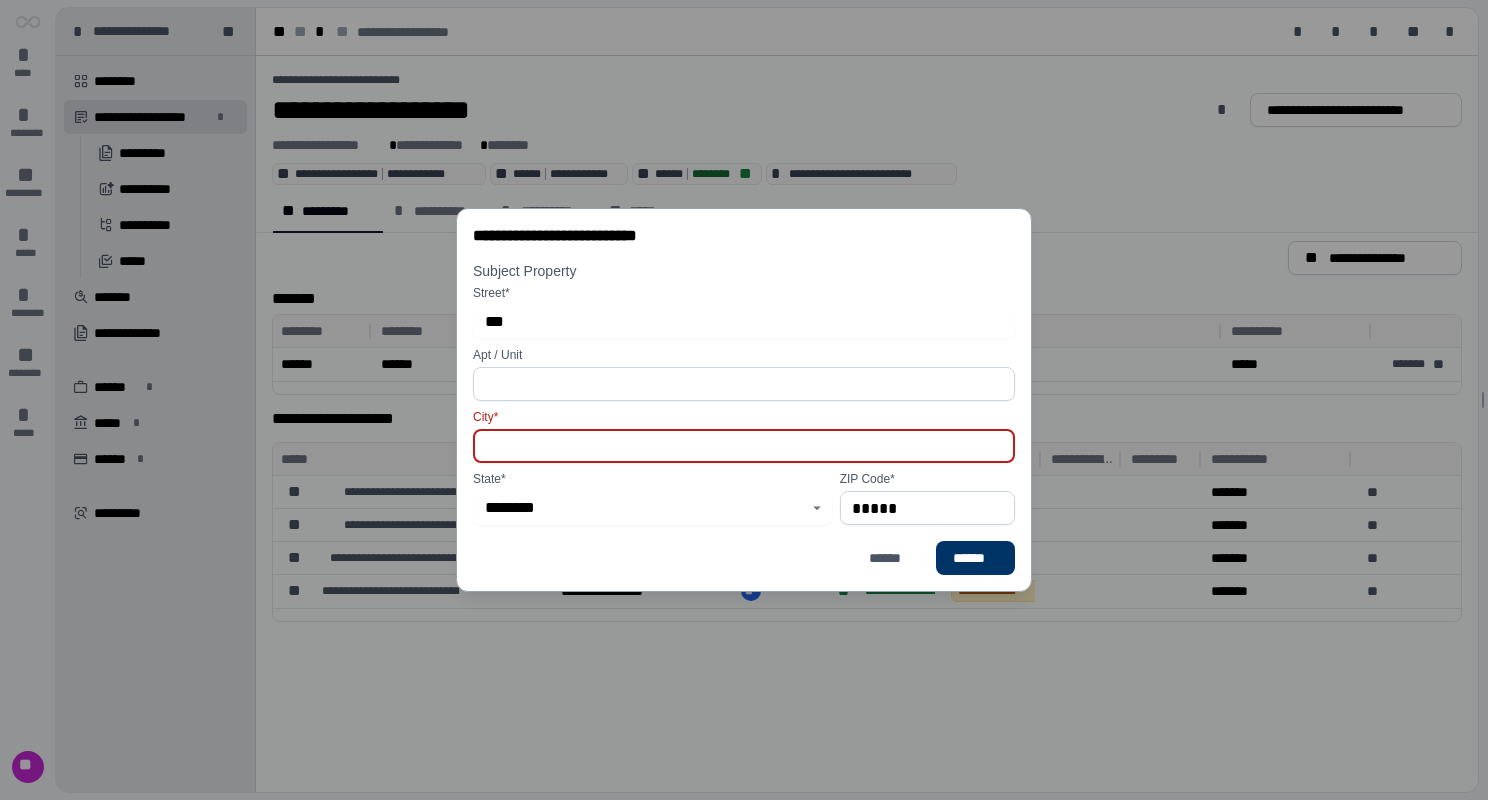 click at bounding box center (744, 446) 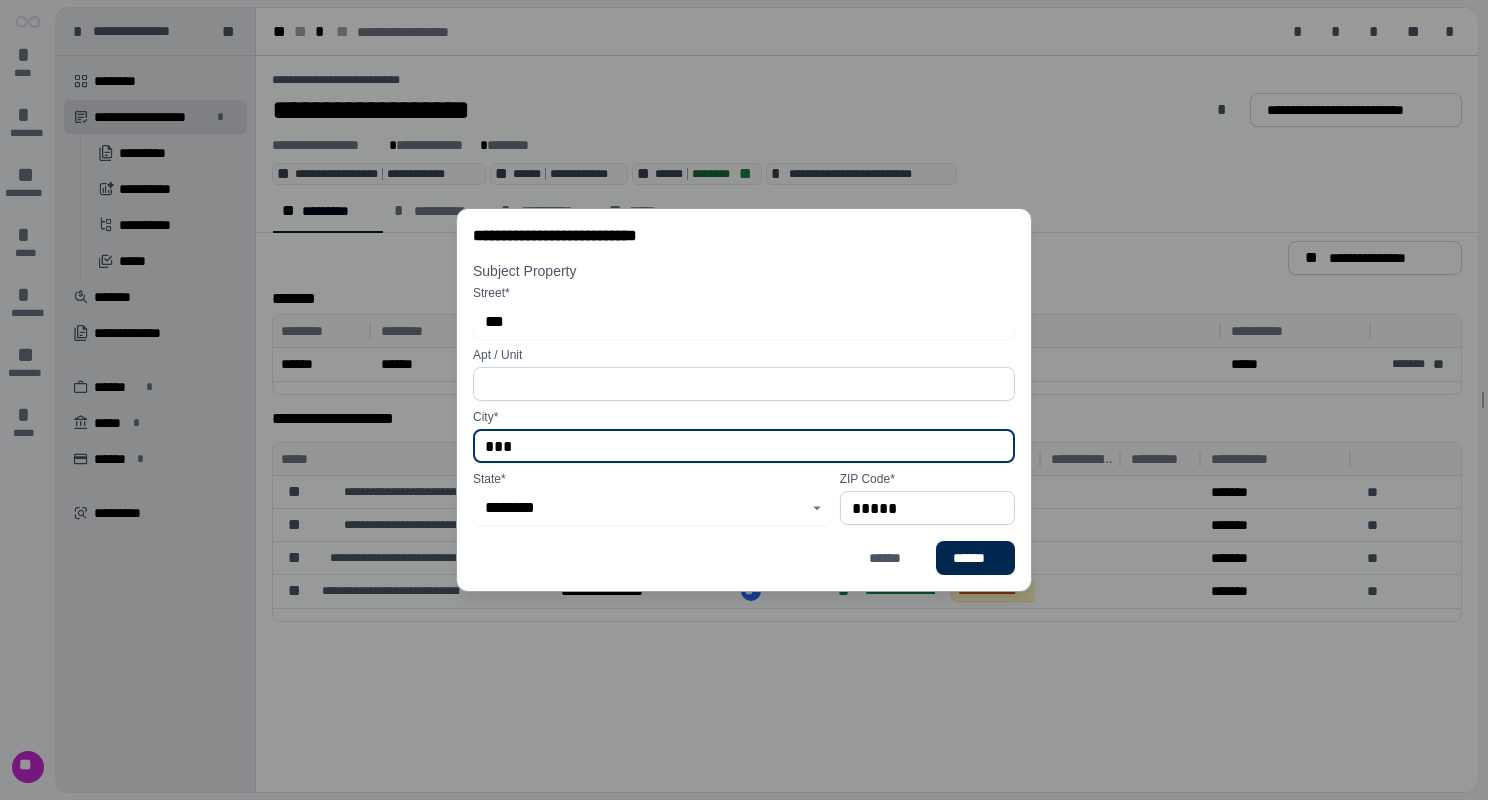 type on "***" 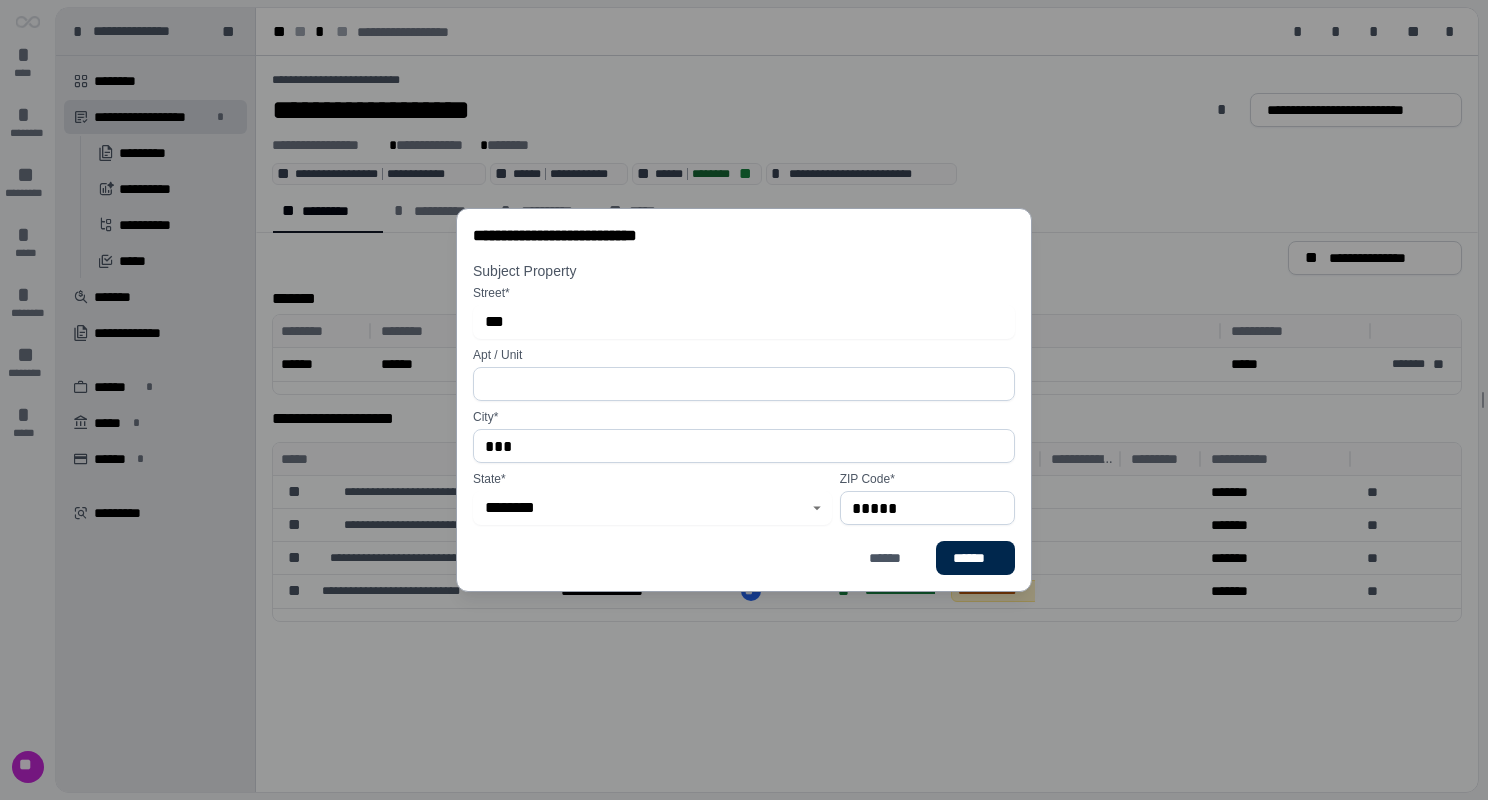 click on "******" at bounding box center [975, 558] 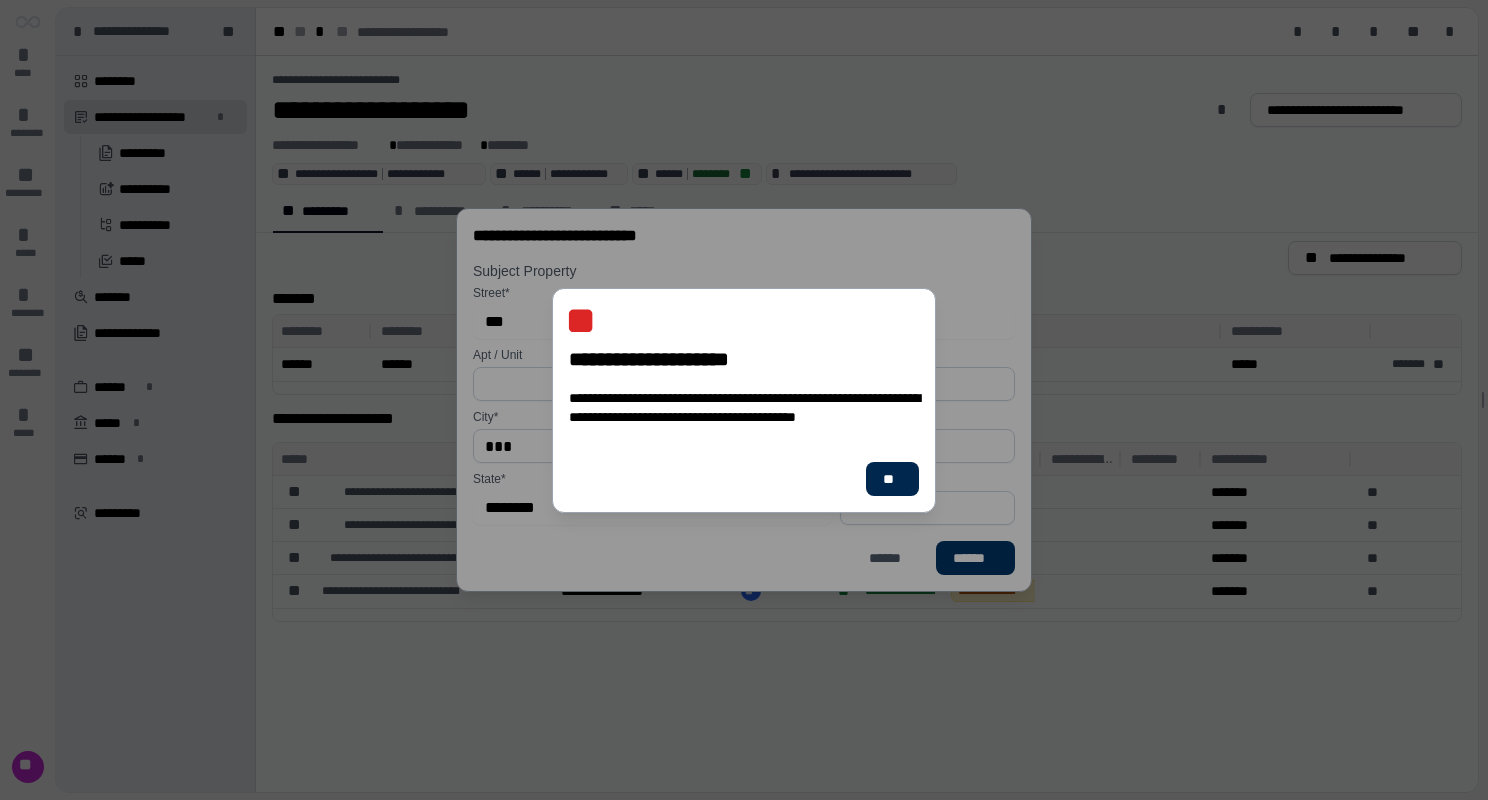click on "**" at bounding box center (892, 478) 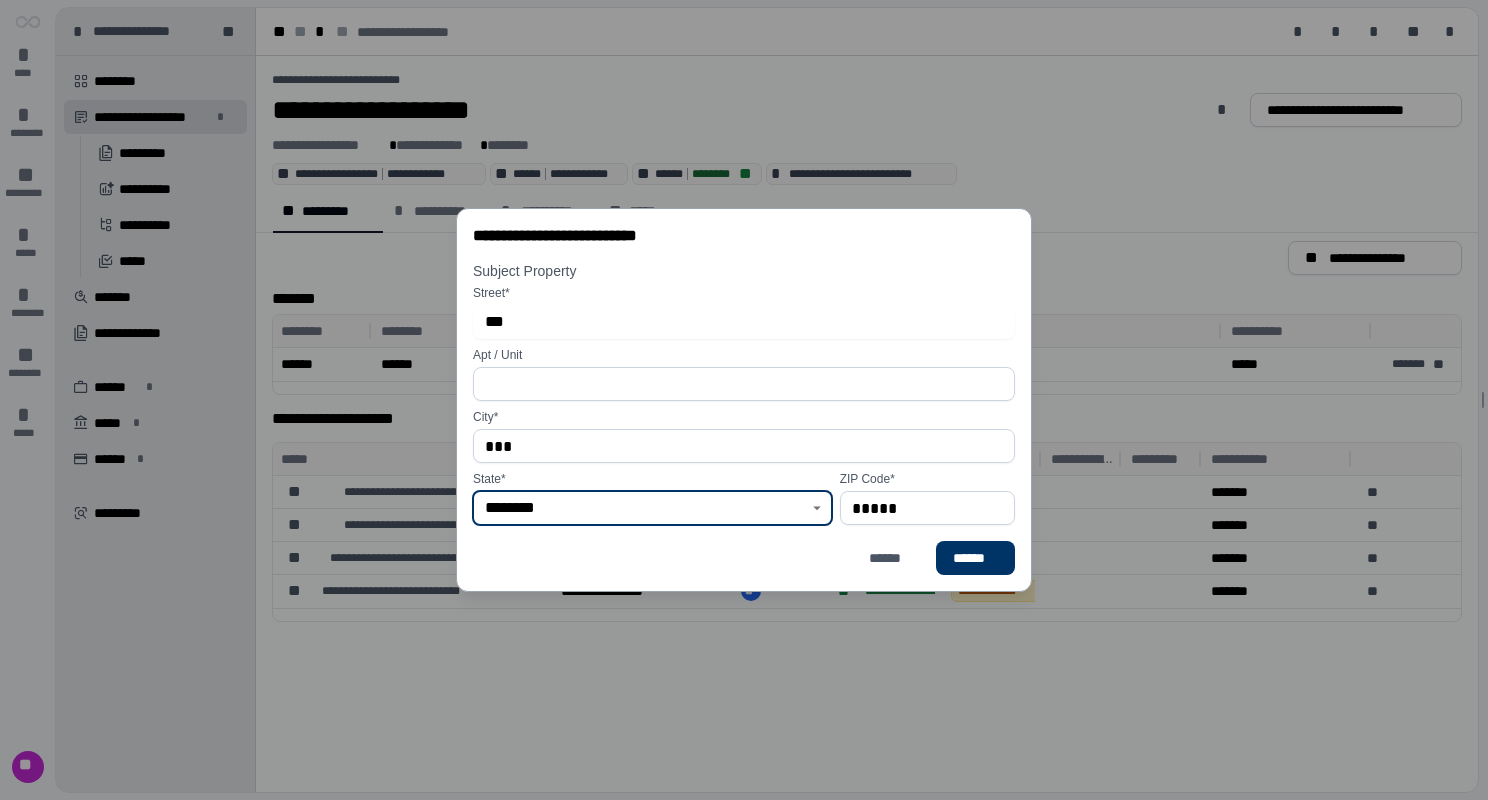 click on "********" at bounding box center [641, 508] 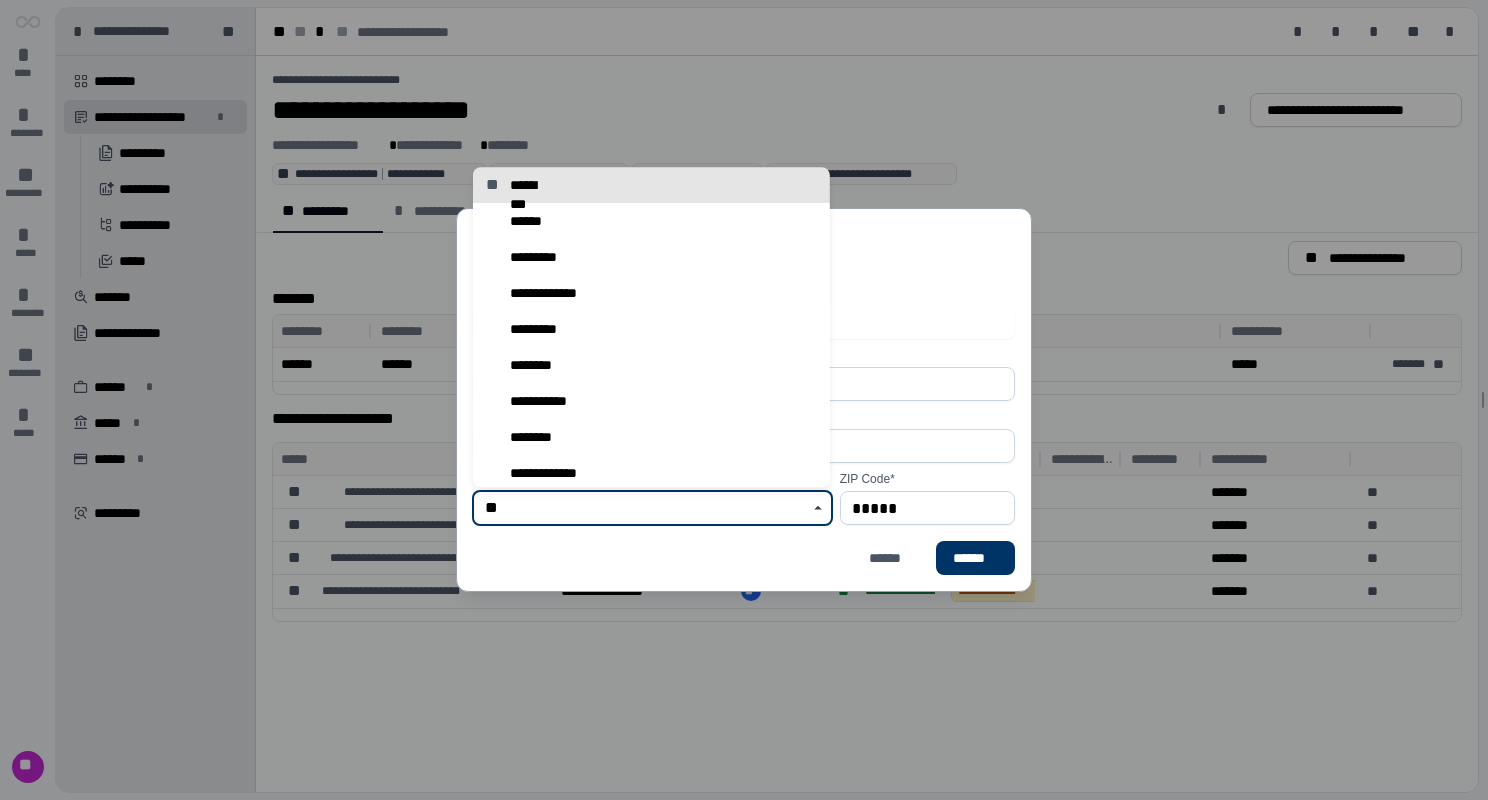 scroll, scrollTop: 0, scrollLeft: 0, axis: both 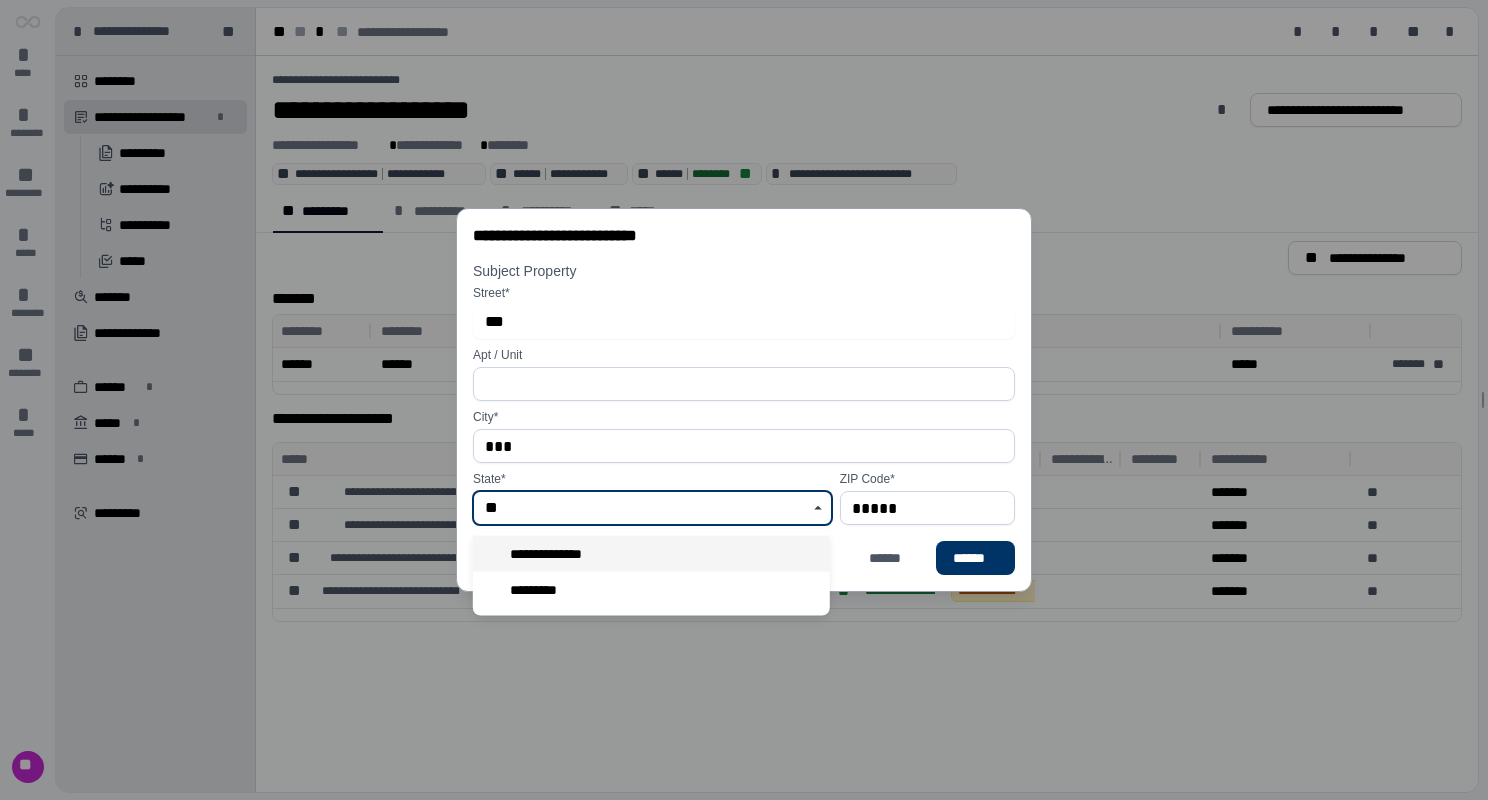 click on "**********" at bounding box center [651, 554] 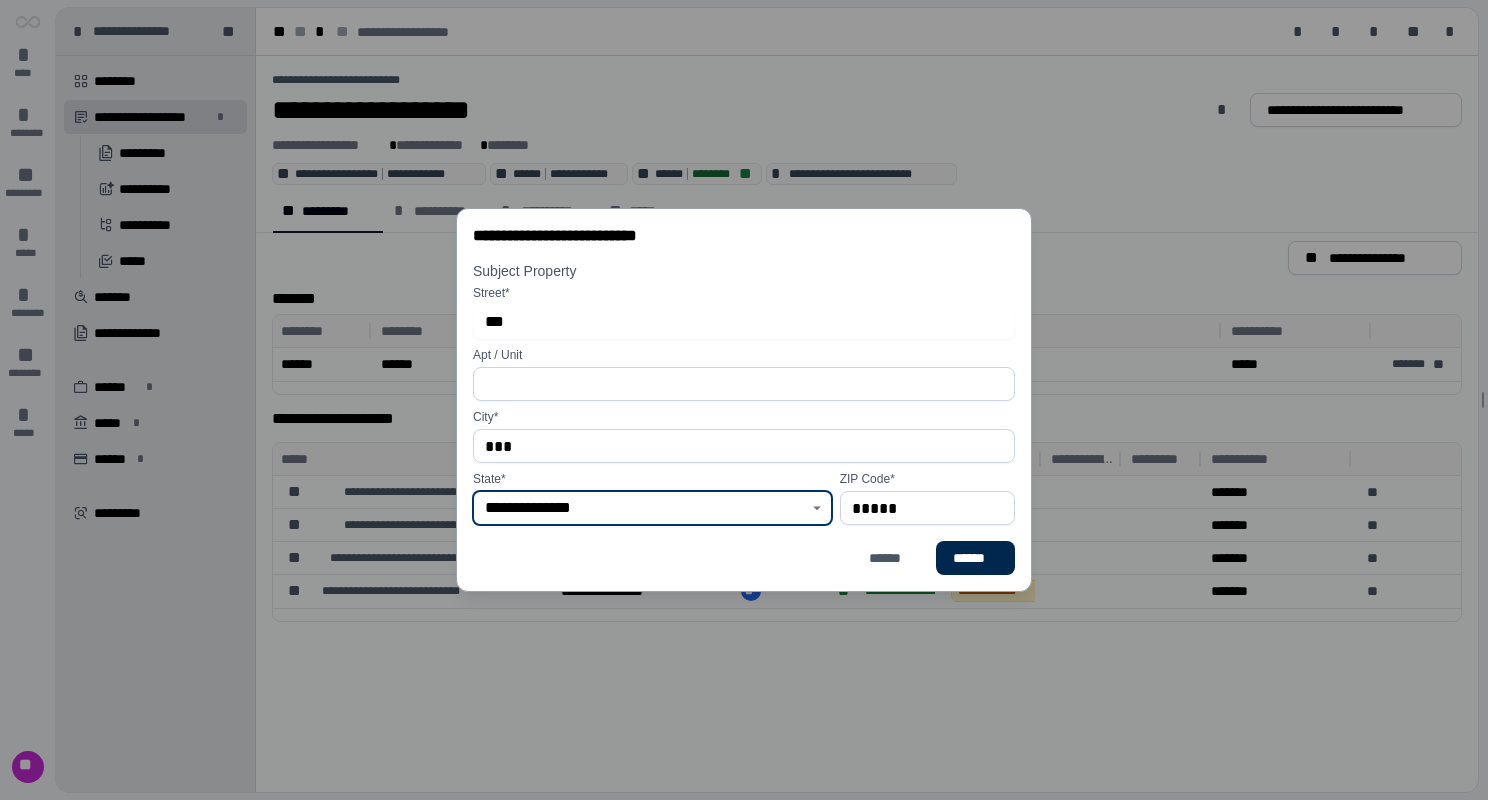 type on "**********" 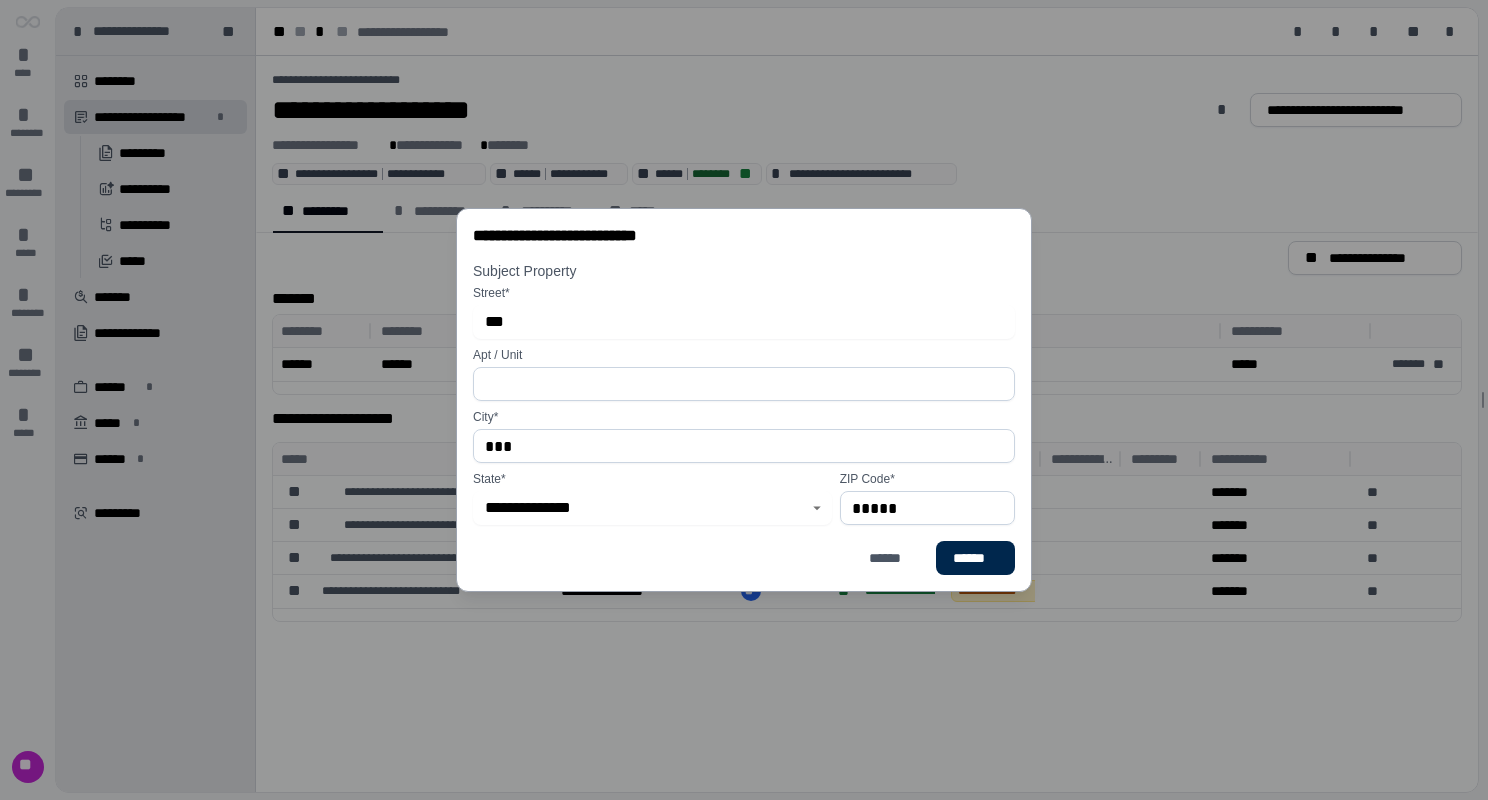 click on "******" at bounding box center (975, 558) 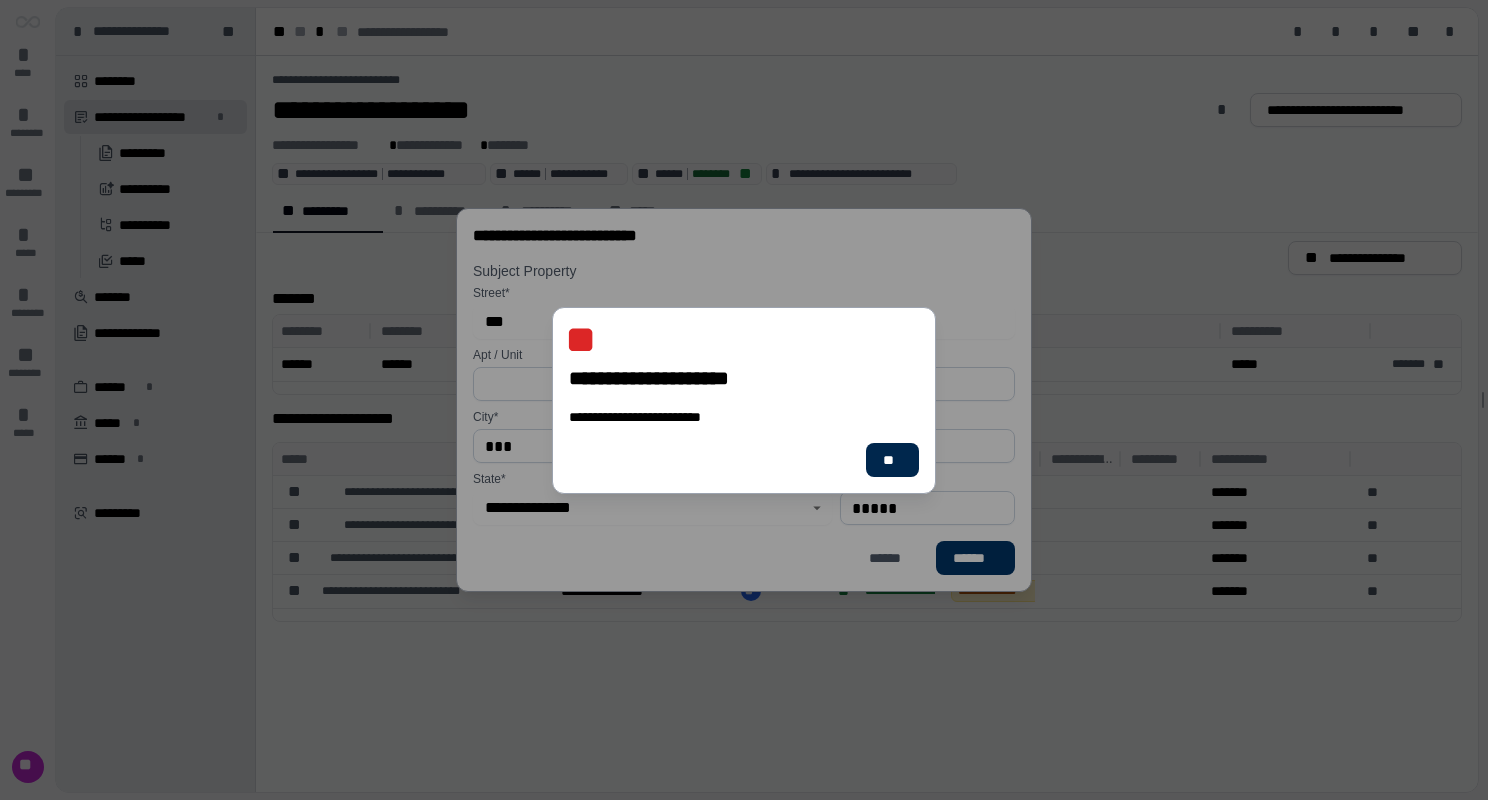 click on "**" at bounding box center [892, 460] 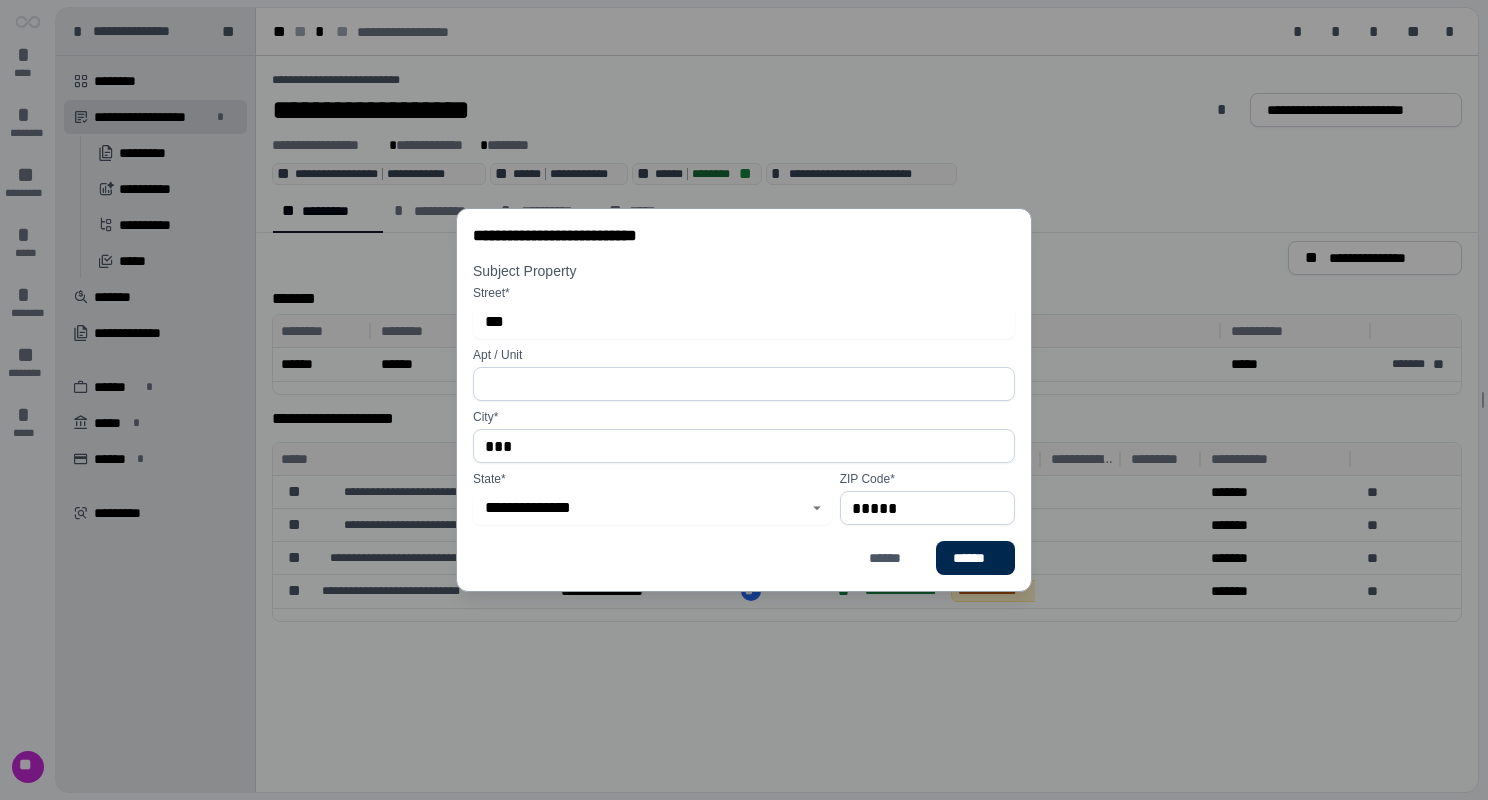 click on "******" at bounding box center (975, 558) 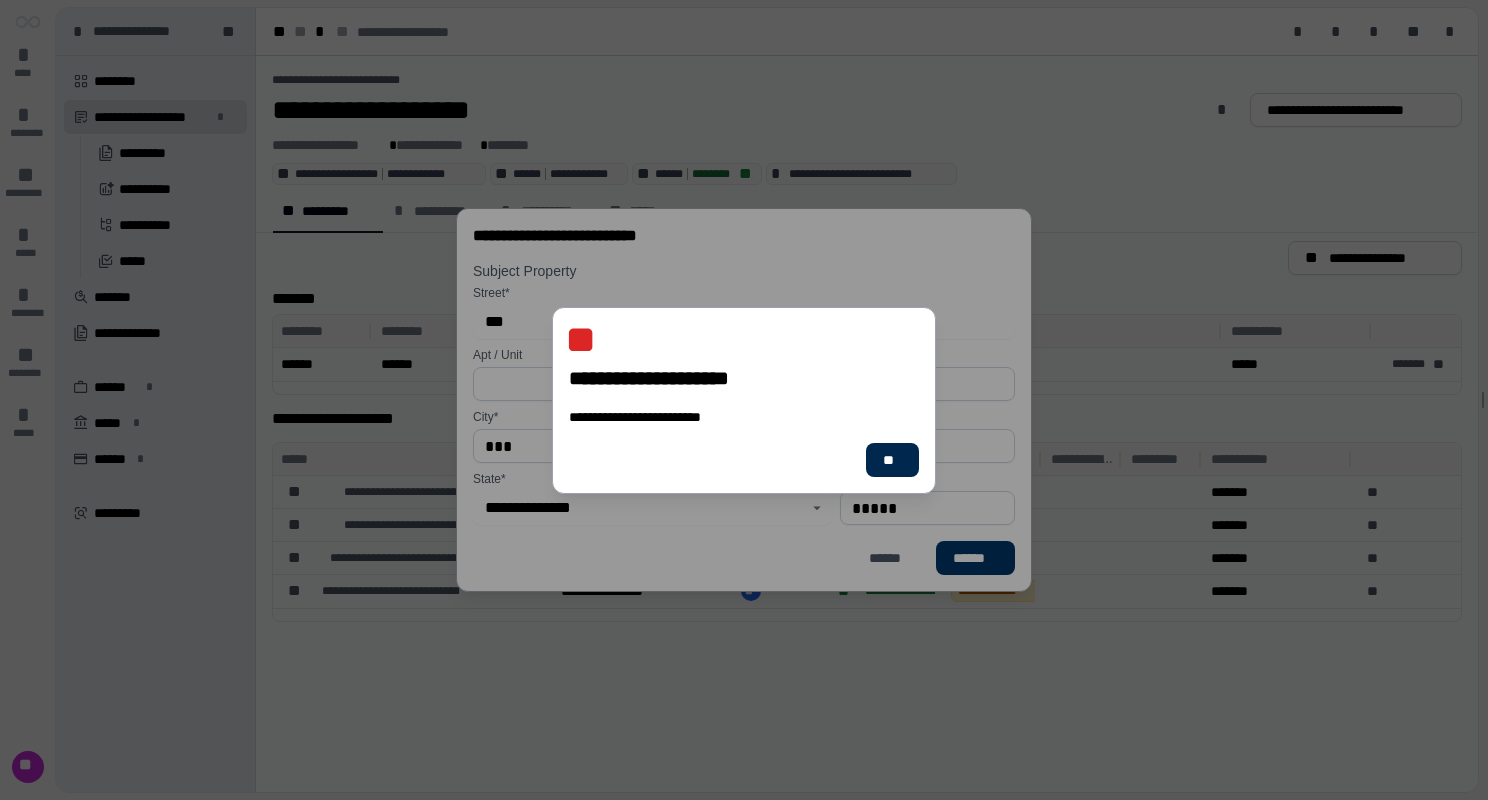 click on "**" at bounding box center (892, 459) 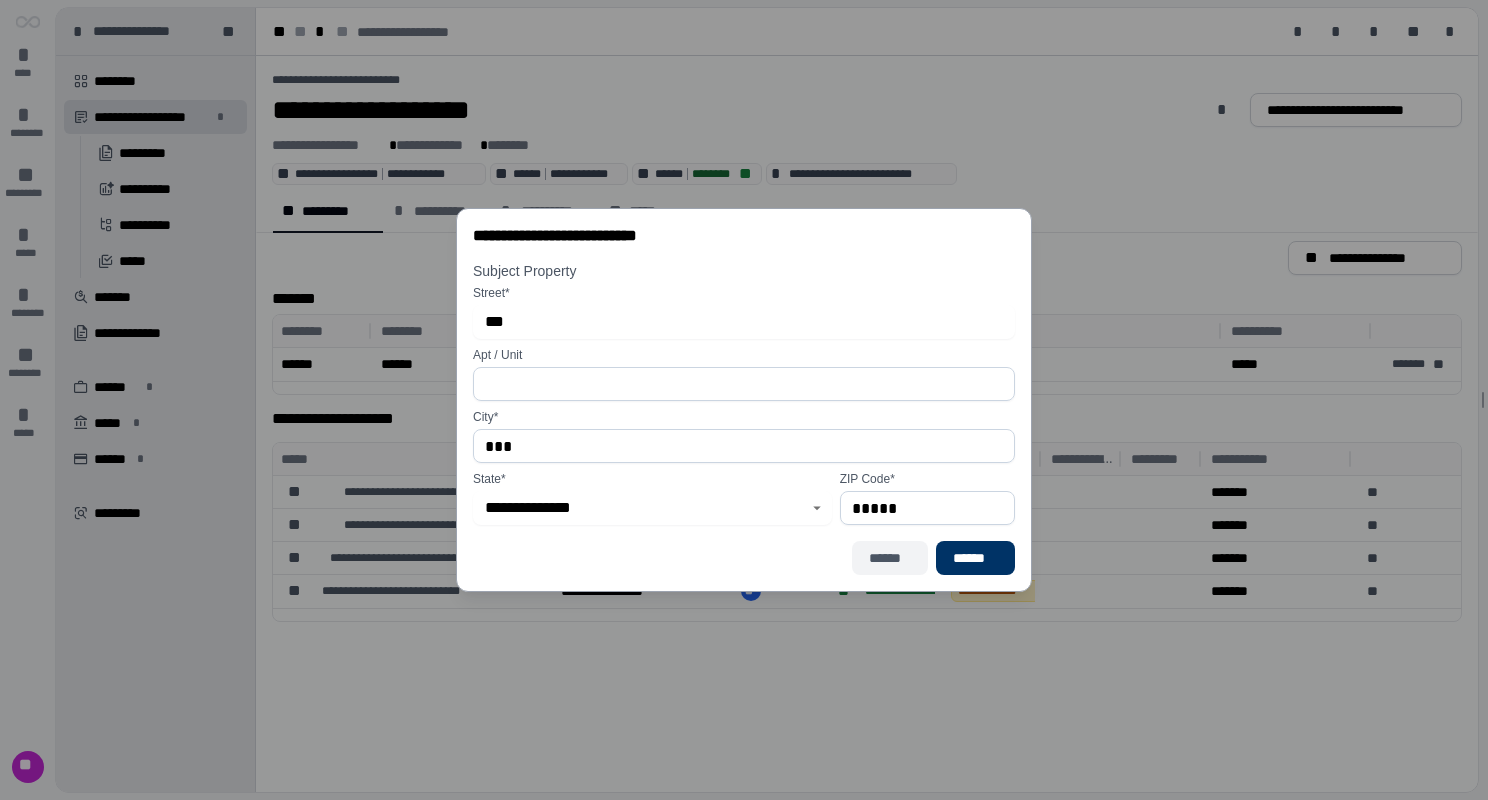 click on "******" at bounding box center [890, 558] 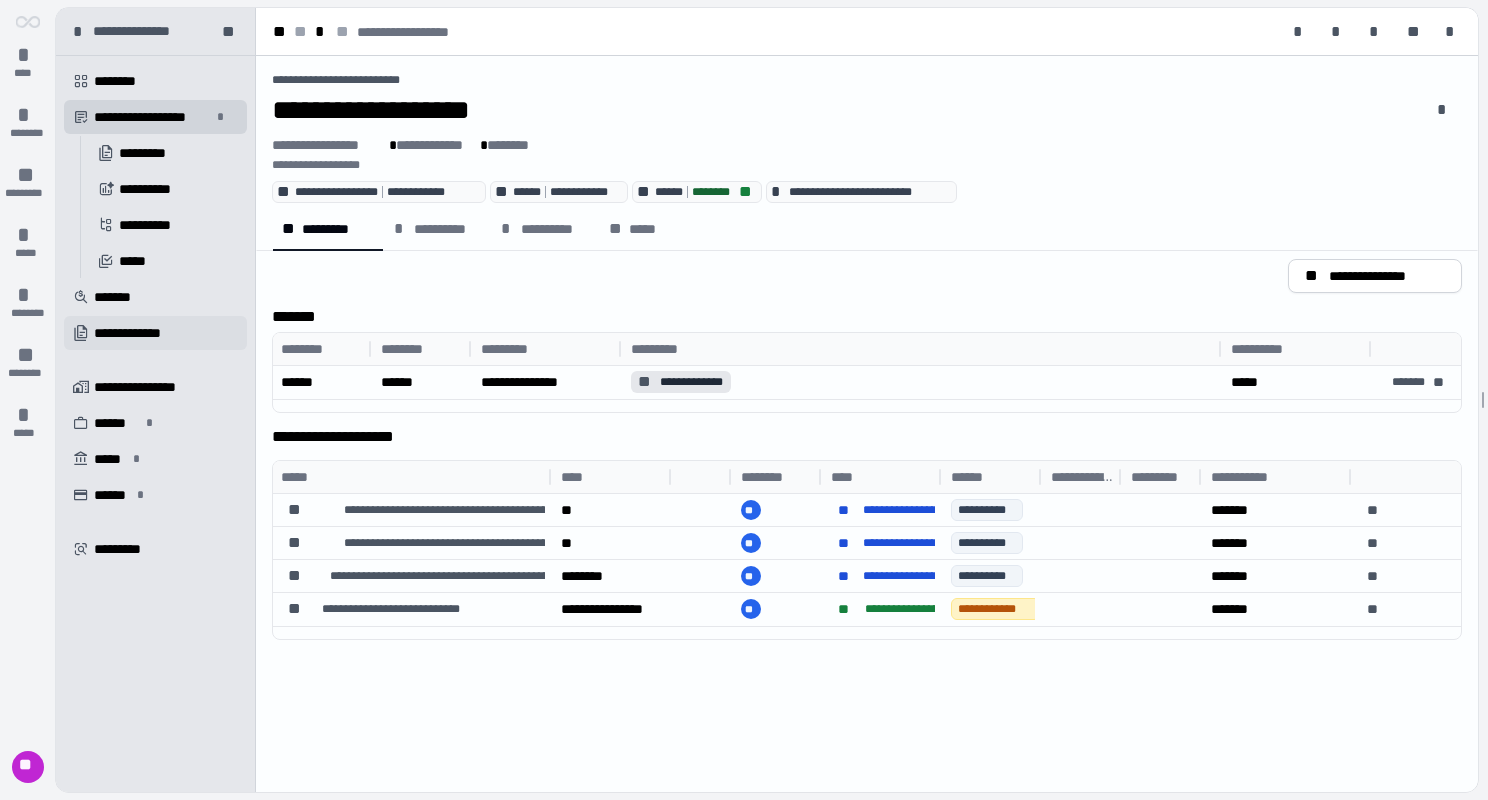 click on "**********" at bounding box center (139, 333) 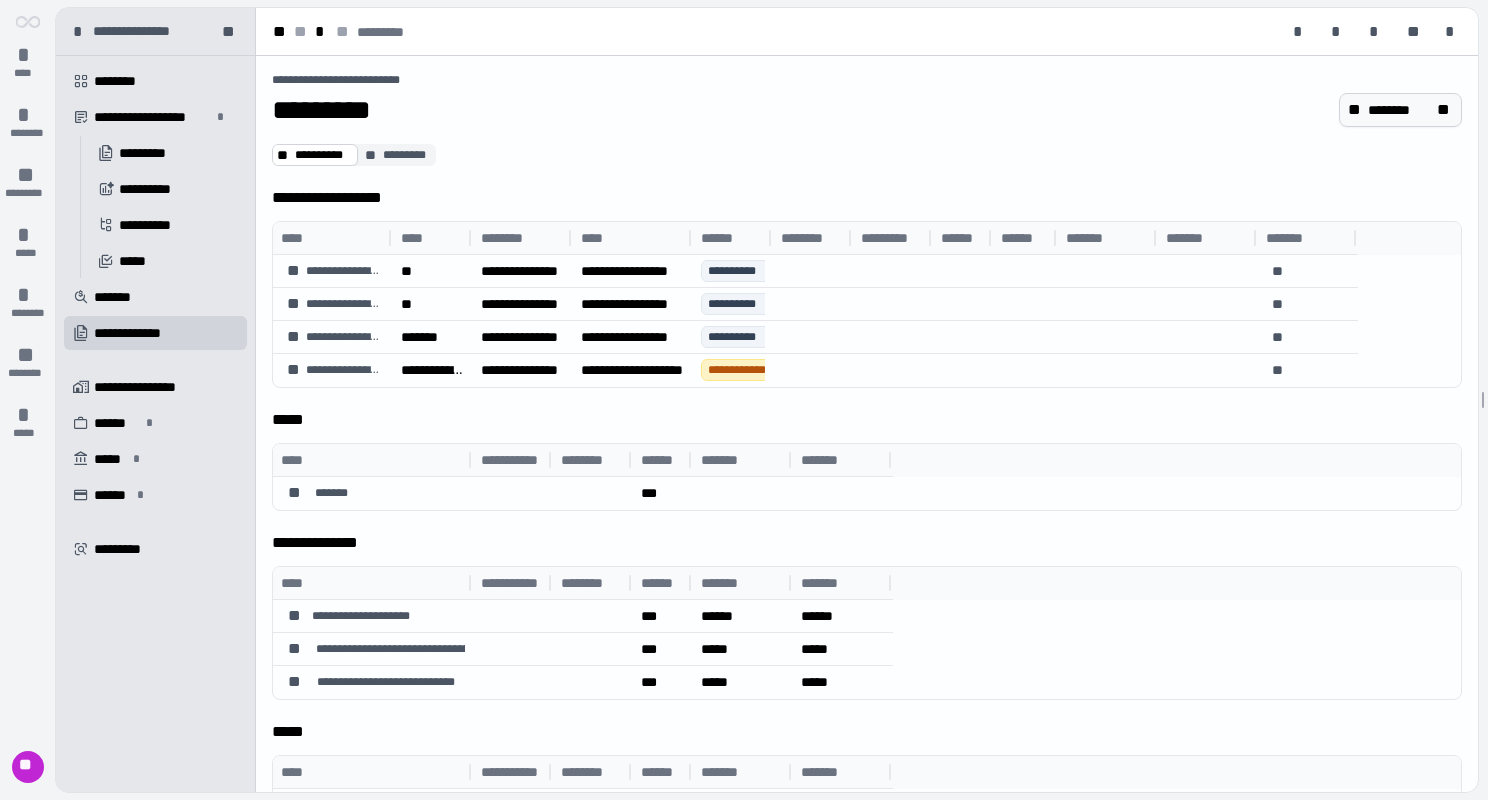 click on "********" at bounding box center (1400, 110) 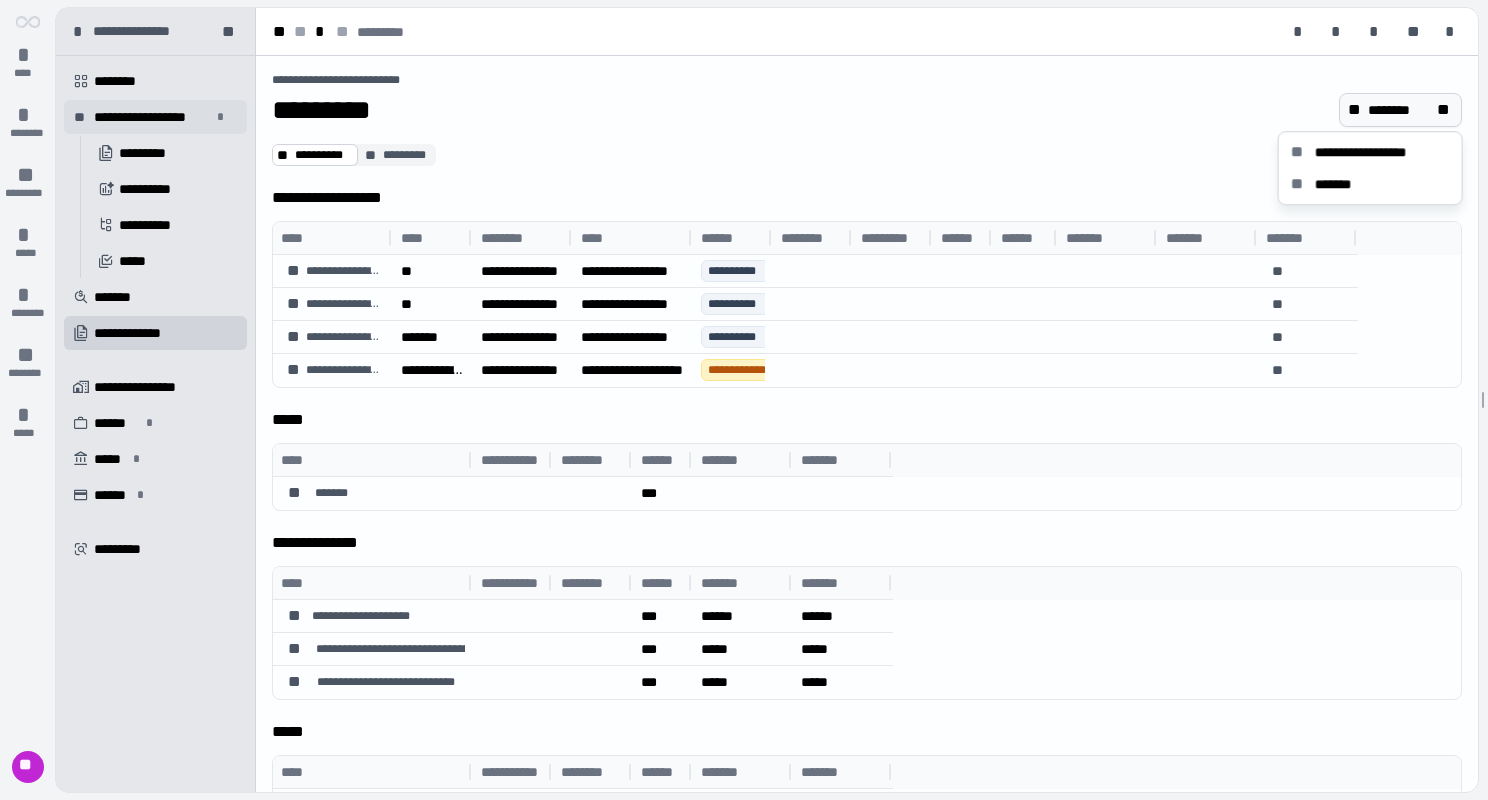 click on "**********" at bounding box center (155, 117) 